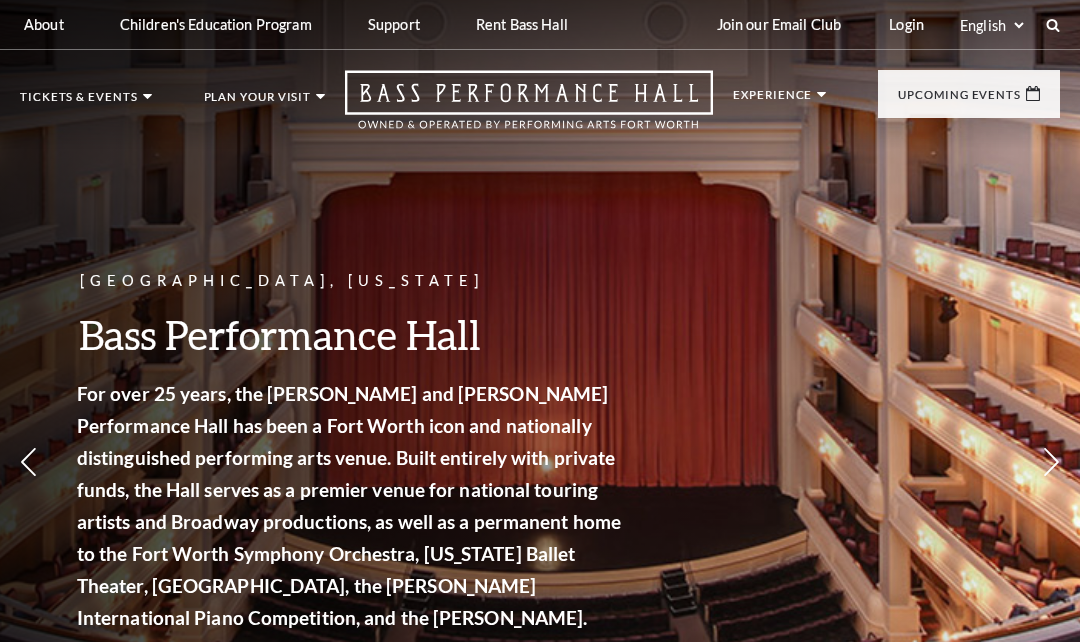 scroll, scrollTop: 0, scrollLeft: 0, axis: both 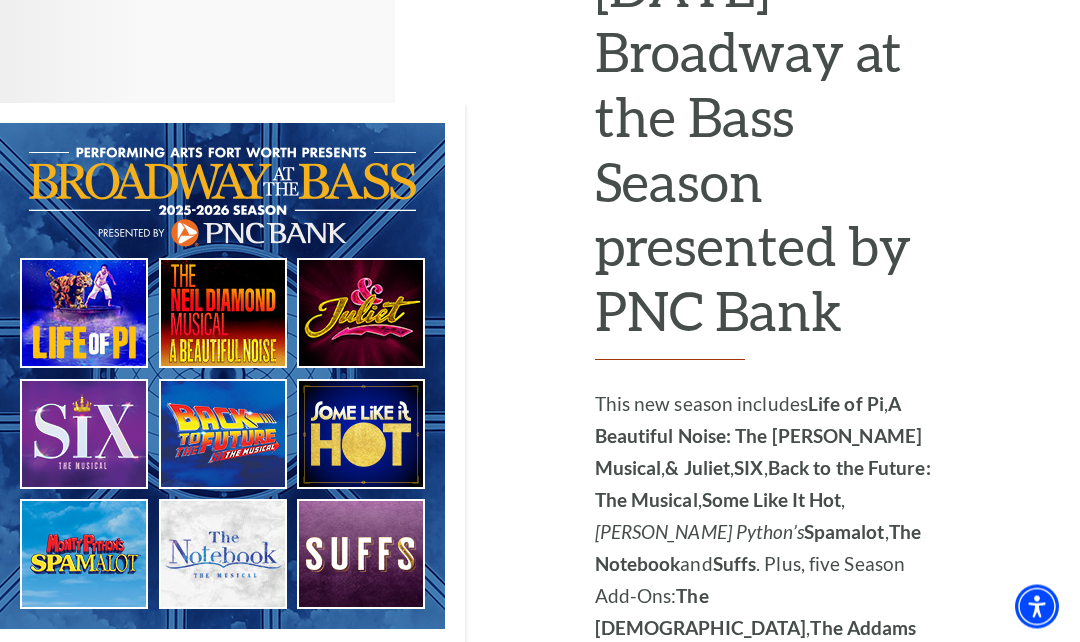 click at bounding box center [232, 376] 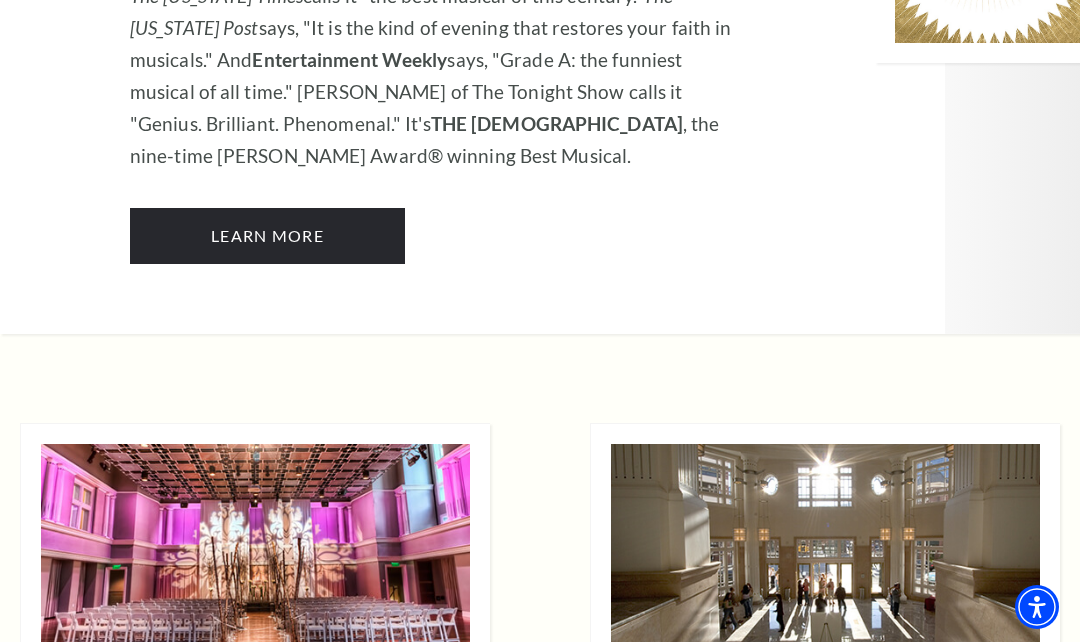 scroll, scrollTop: 4854, scrollLeft: 0, axis: vertical 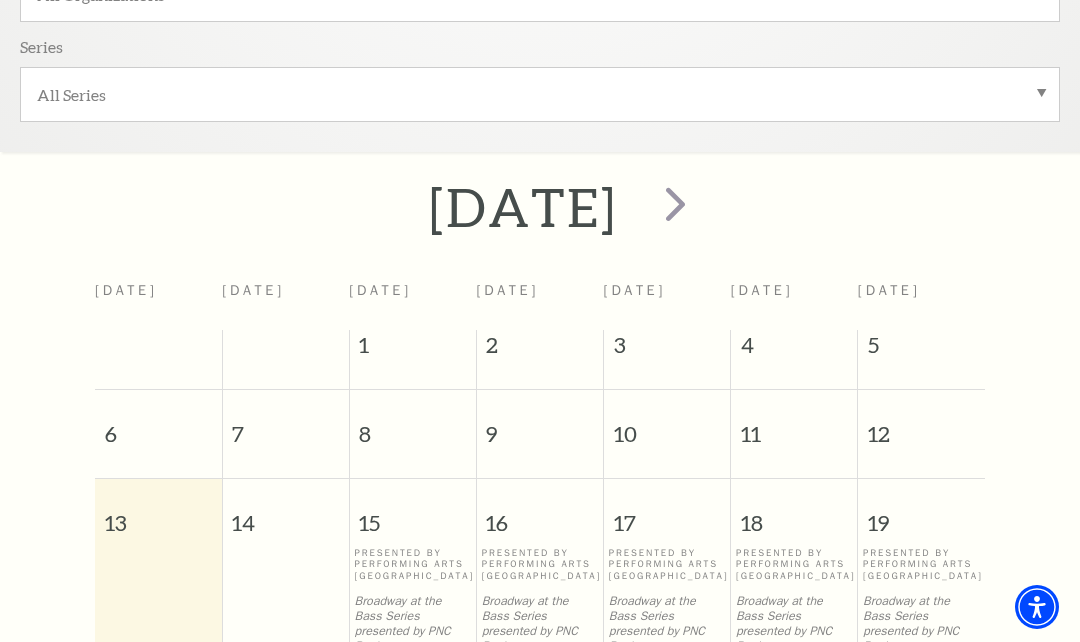 click at bounding box center [675, 203] 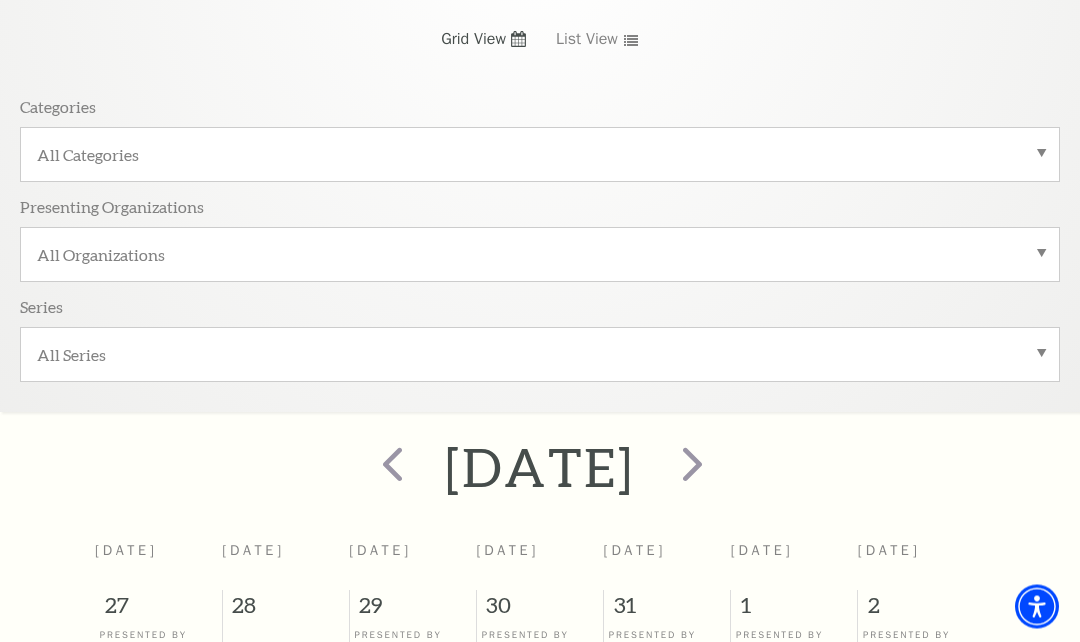 scroll, scrollTop: 368, scrollLeft: 0, axis: vertical 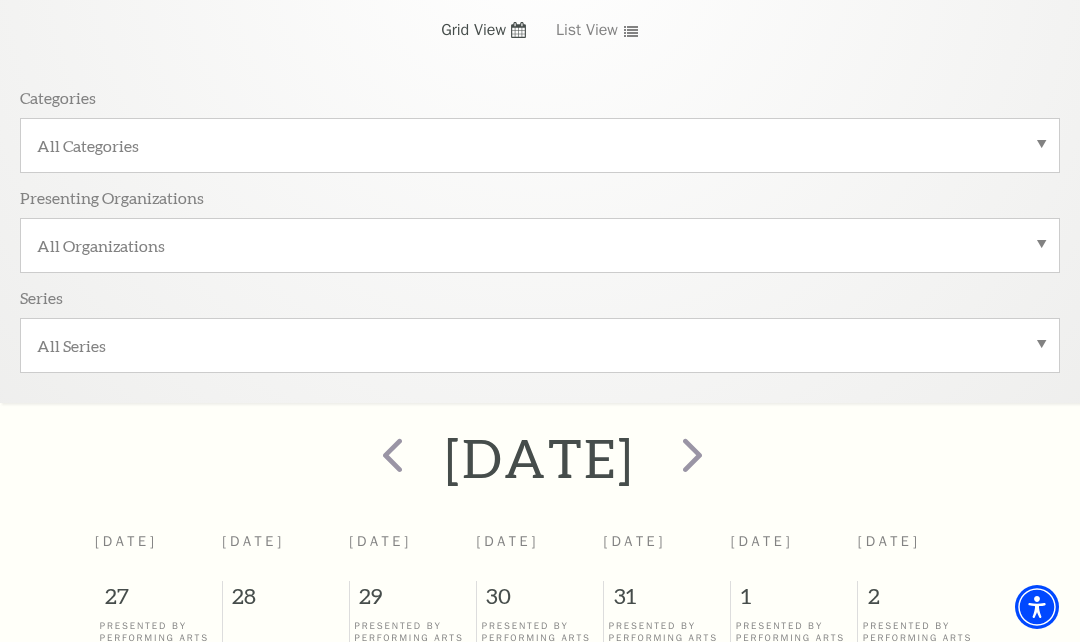 click at bounding box center (692, 454) 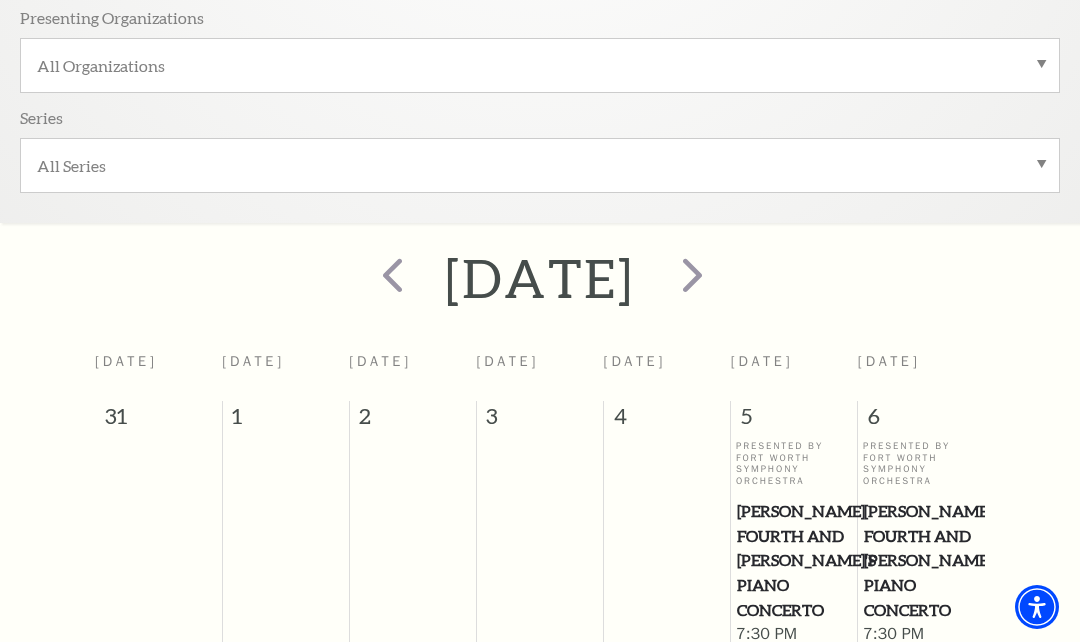 scroll, scrollTop: 538, scrollLeft: 0, axis: vertical 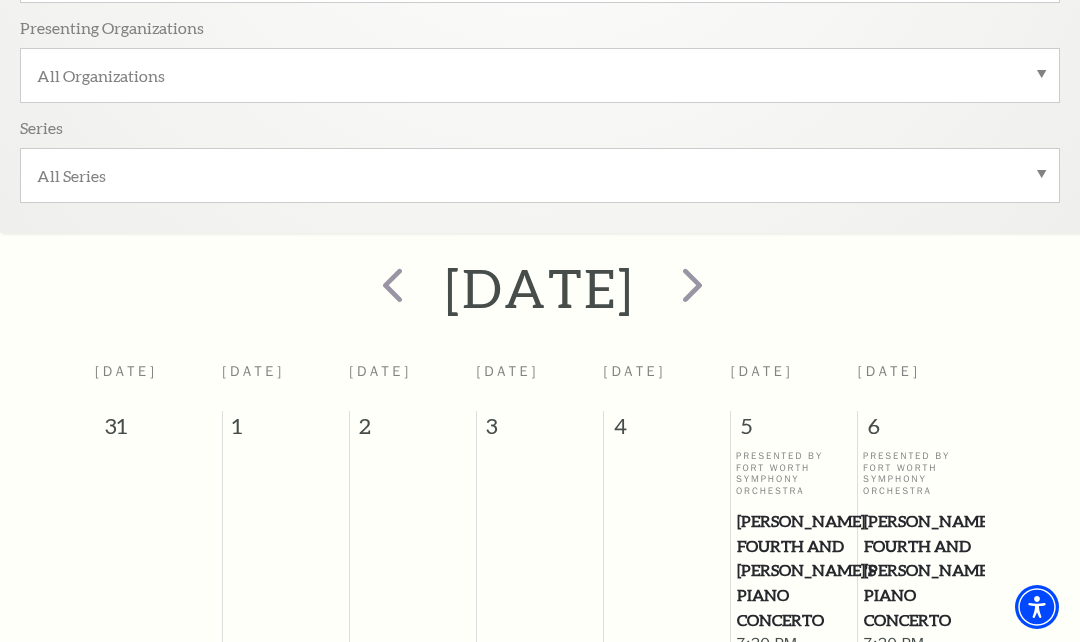 click at bounding box center (692, 284) 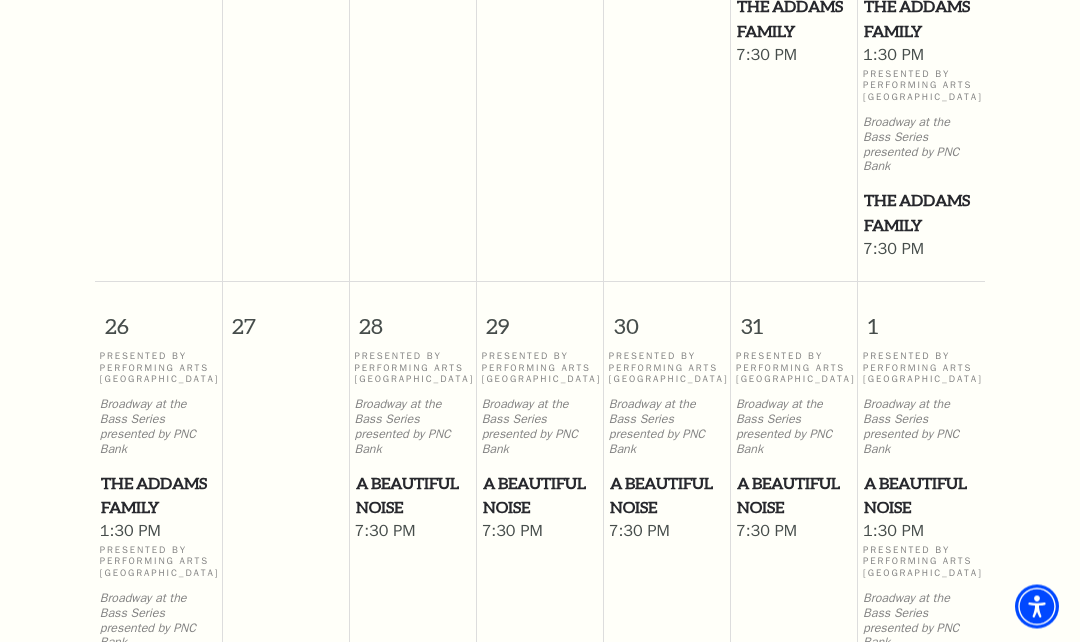 scroll, scrollTop: 2019, scrollLeft: 0, axis: vertical 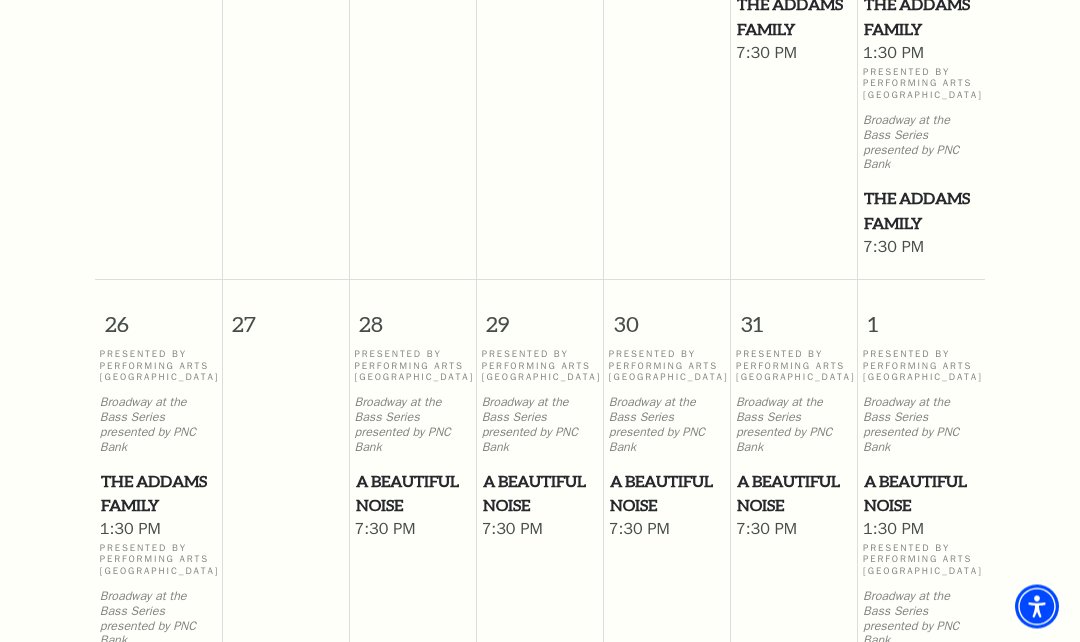 click on "A Beautiful Noise" at bounding box center [413, 494] 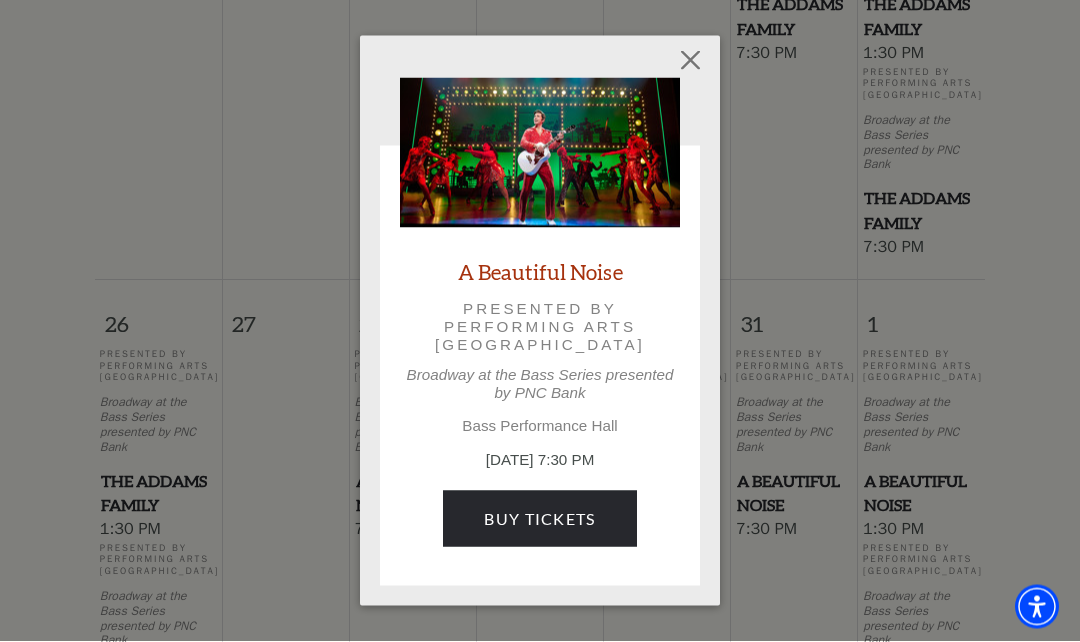 scroll, scrollTop: 2020, scrollLeft: 0, axis: vertical 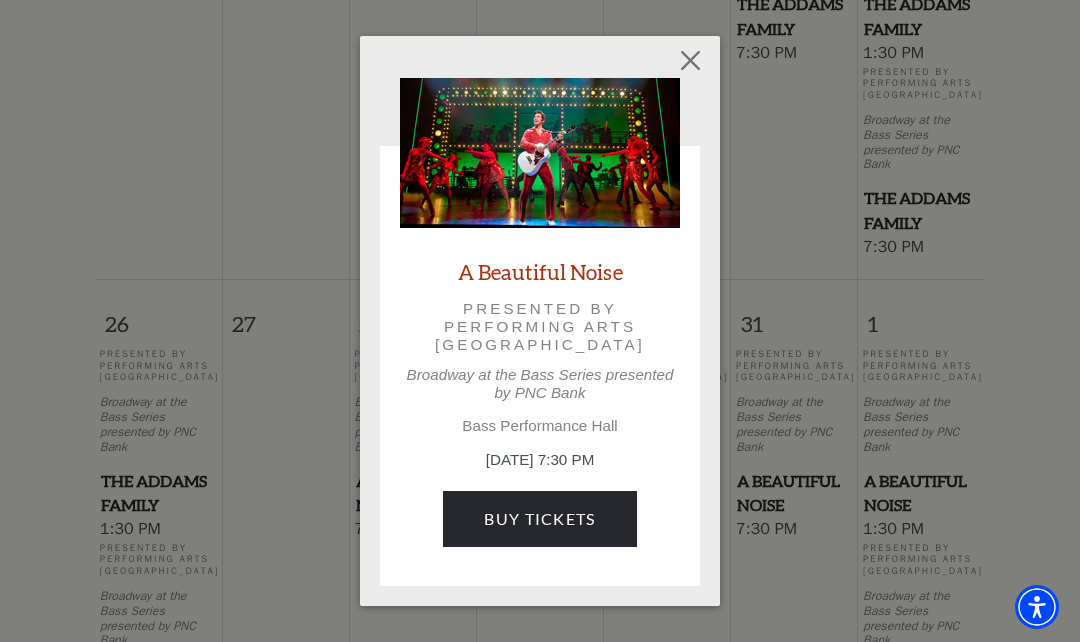 click on "Buy Tickets" at bounding box center (539, 519) 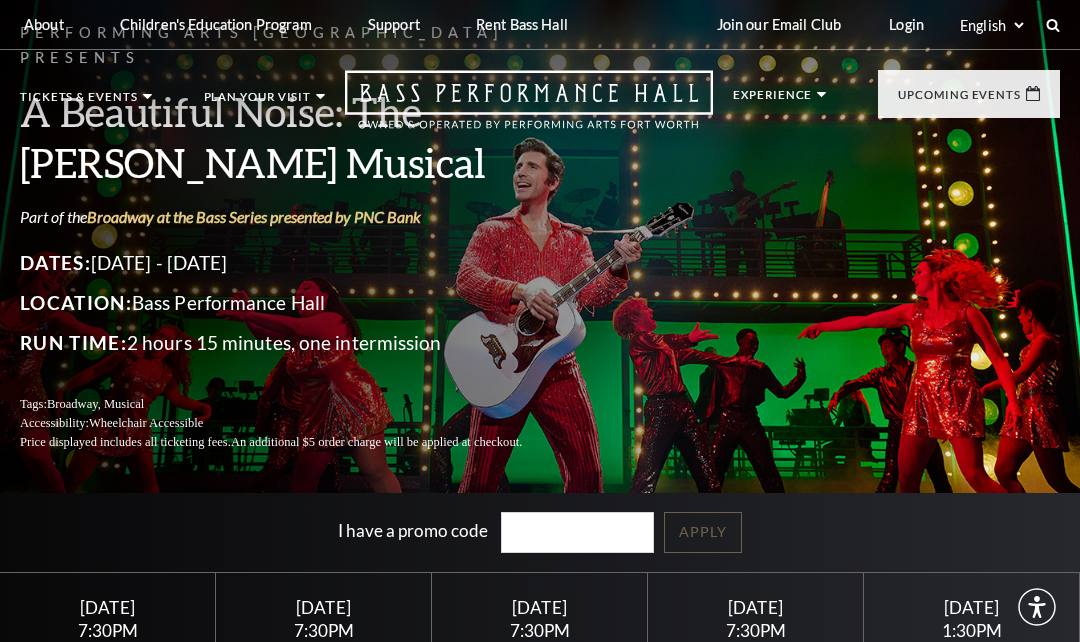 scroll, scrollTop: 0, scrollLeft: 0, axis: both 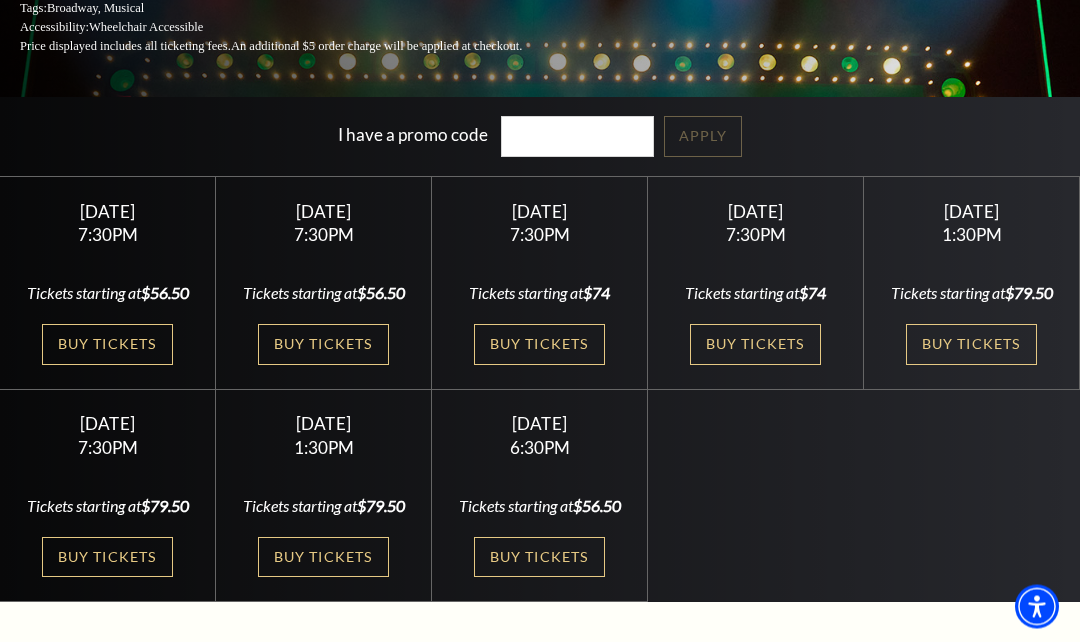 click on "Buy Tickets" at bounding box center (323, 345) 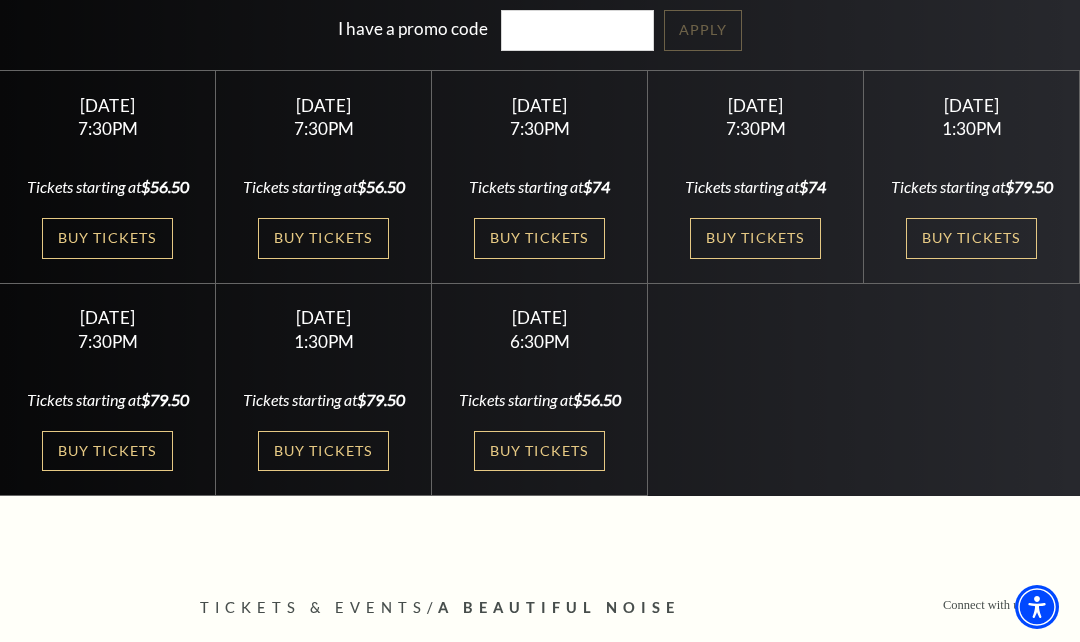 click on "Buy Tickets" at bounding box center (107, 238) 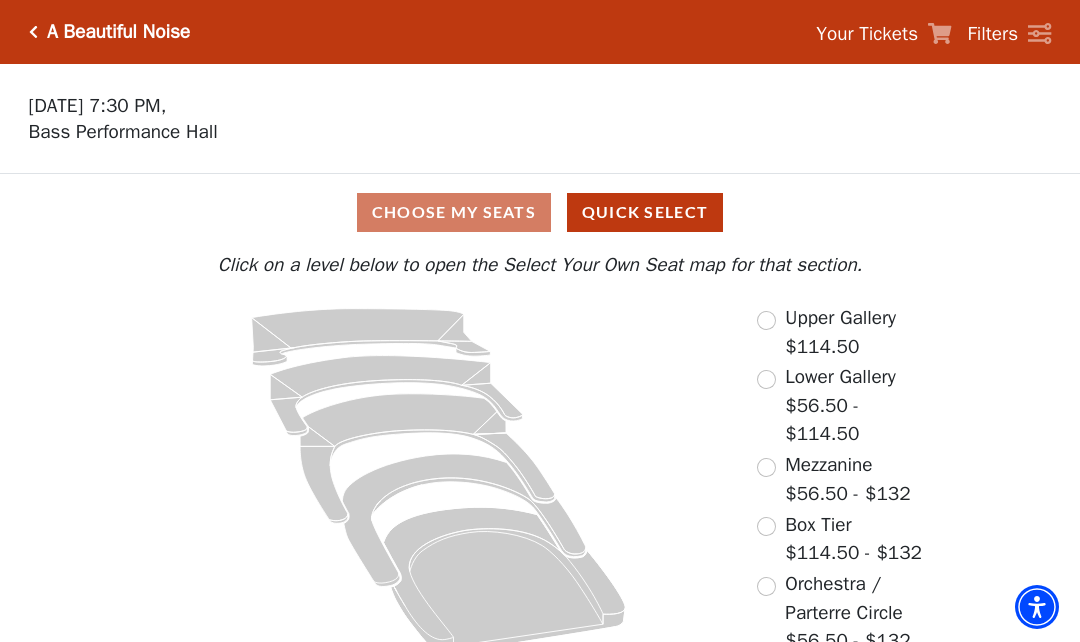 scroll, scrollTop: 0, scrollLeft: 0, axis: both 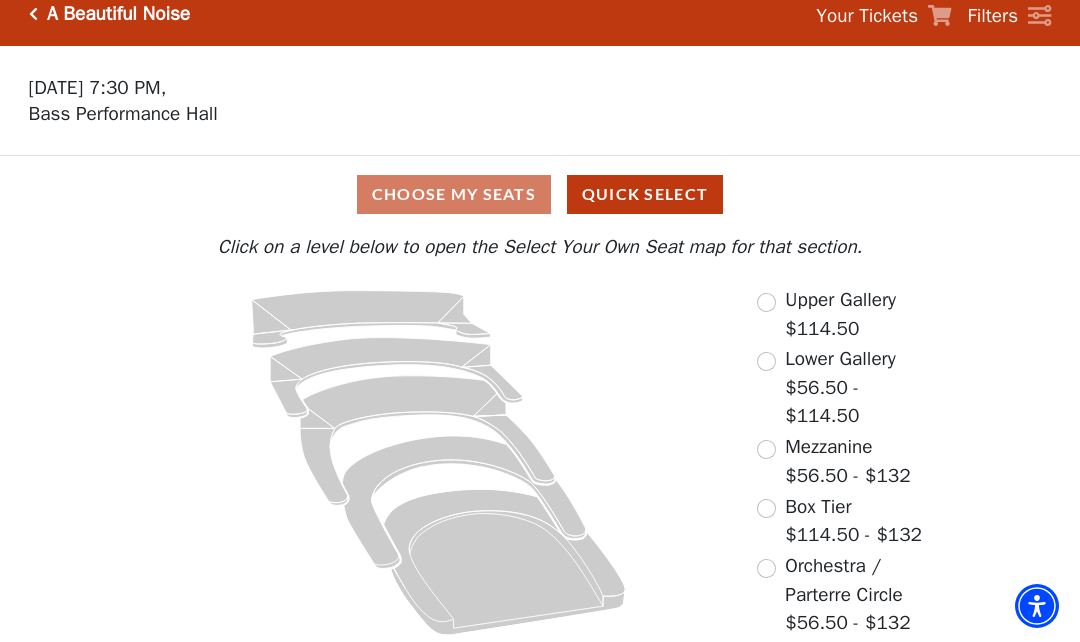 click on "Mezzanine $56.50 - $132" at bounding box center [847, 462] 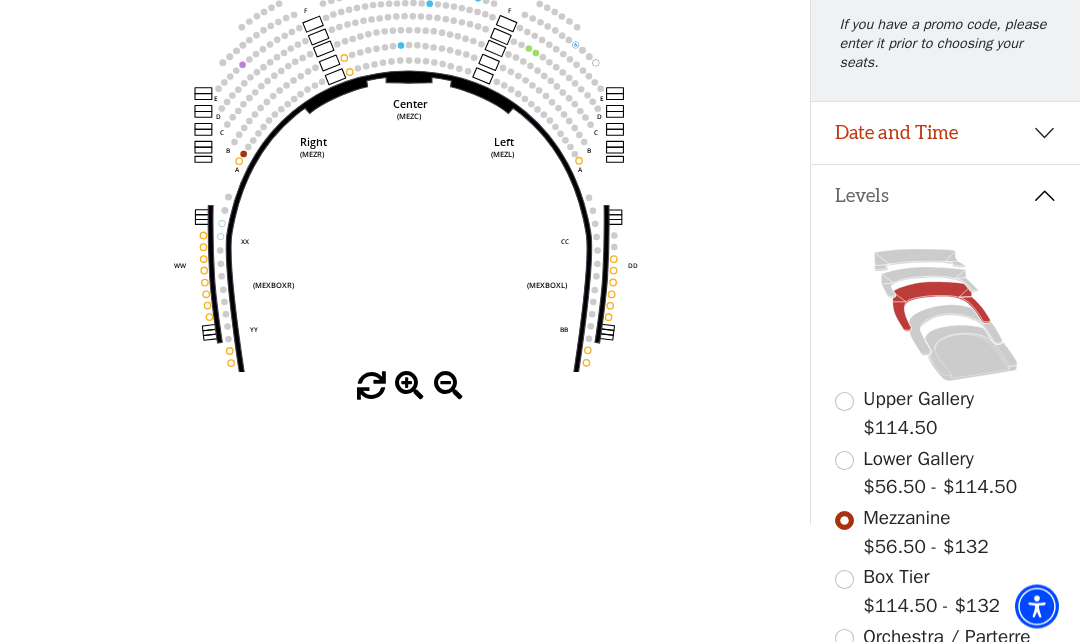 scroll, scrollTop: 293, scrollLeft: 0, axis: vertical 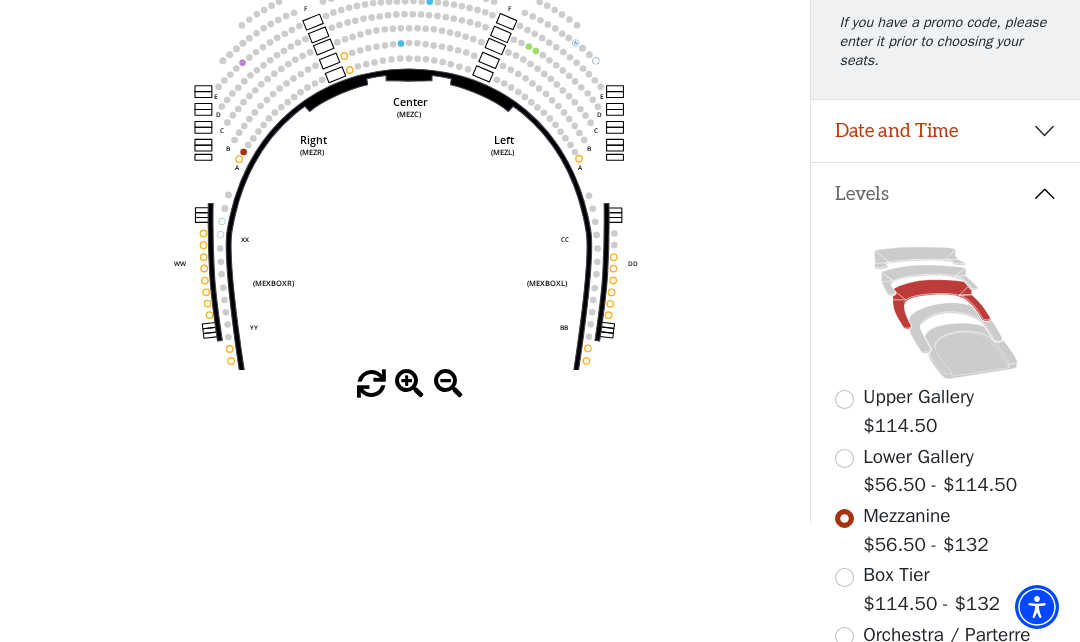 click at bounding box center [844, 577] 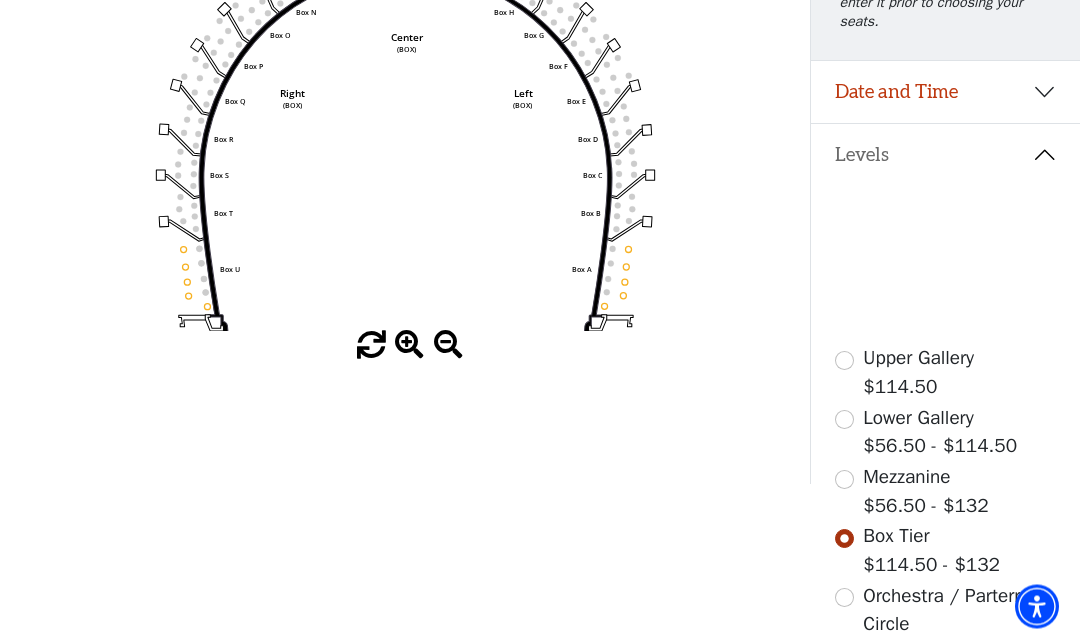 scroll, scrollTop: 332, scrollLeft: 0, axis: vertical 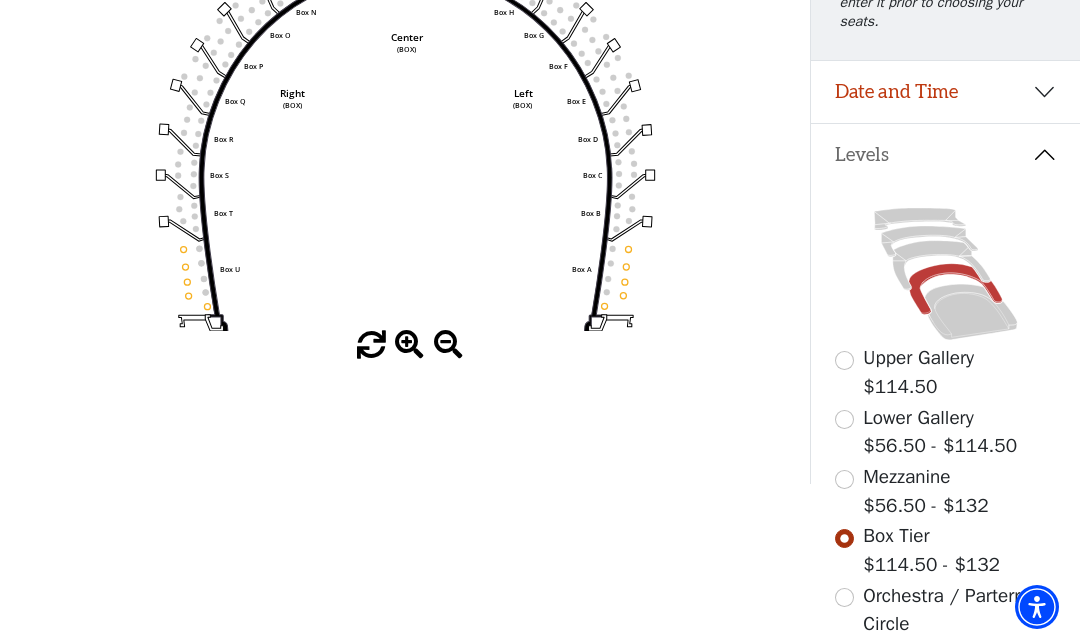click 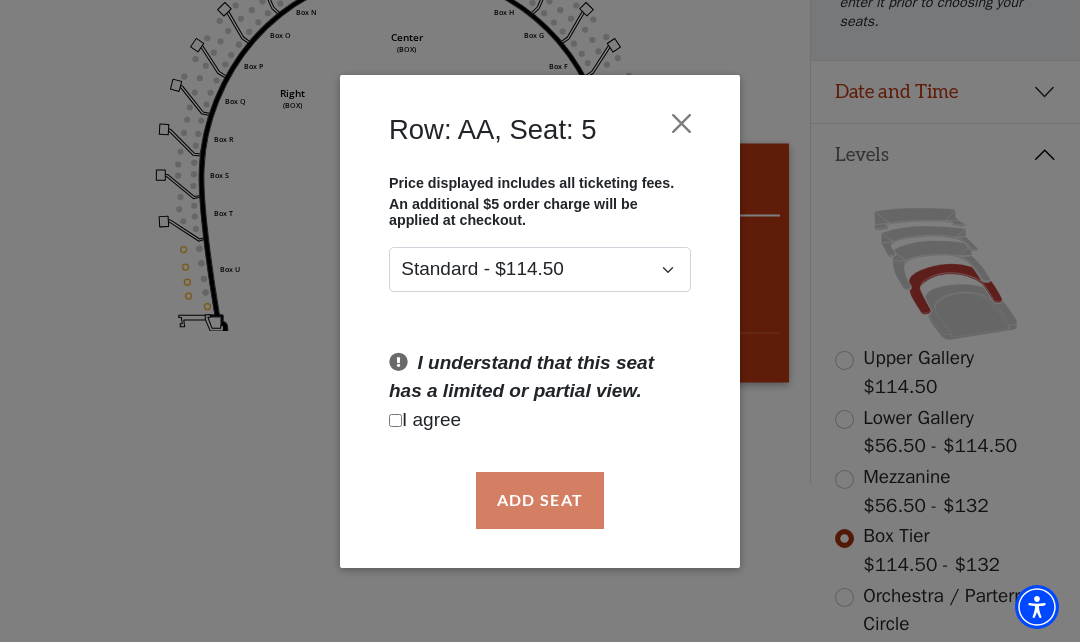 click at bounding box center (682, 123) 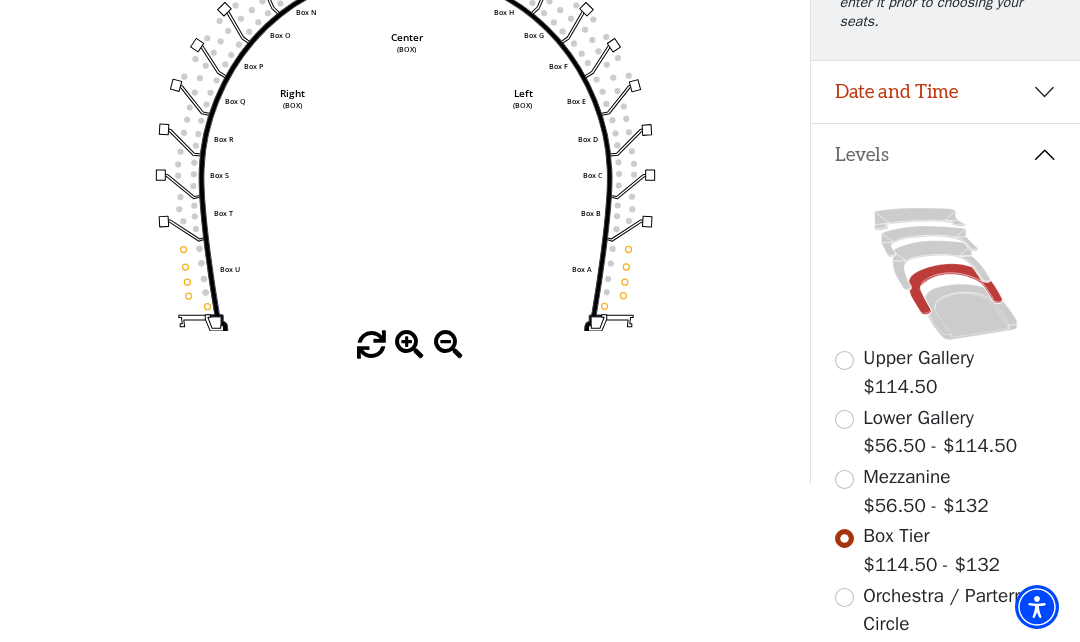 click 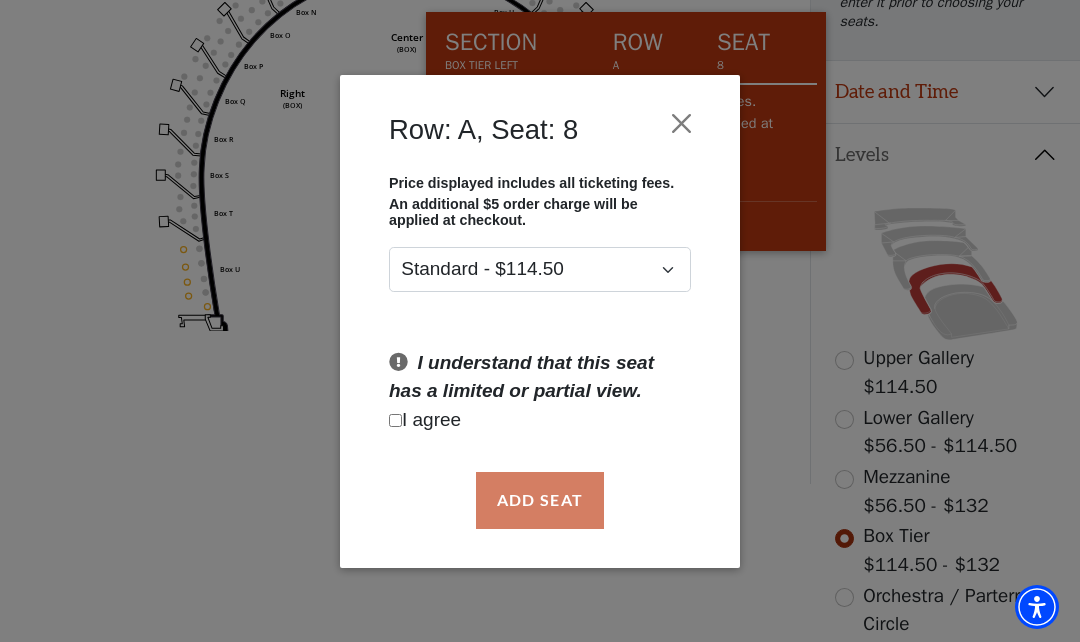 click at bounding box center (682, 123) 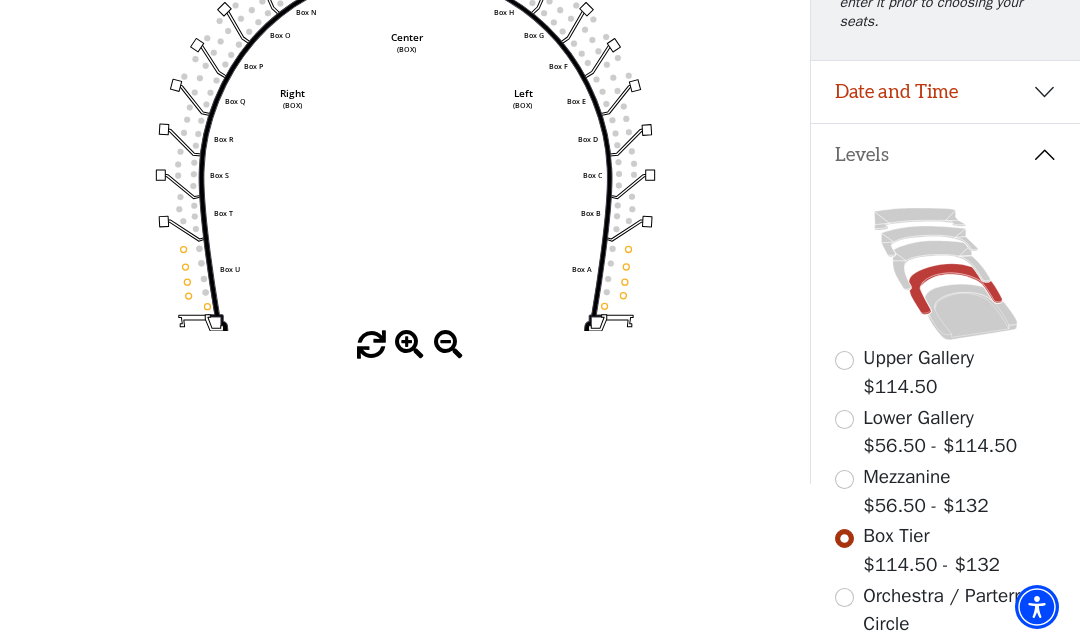 click on "Orchestra / Parterre Circle" at bounding box center (946, 610) 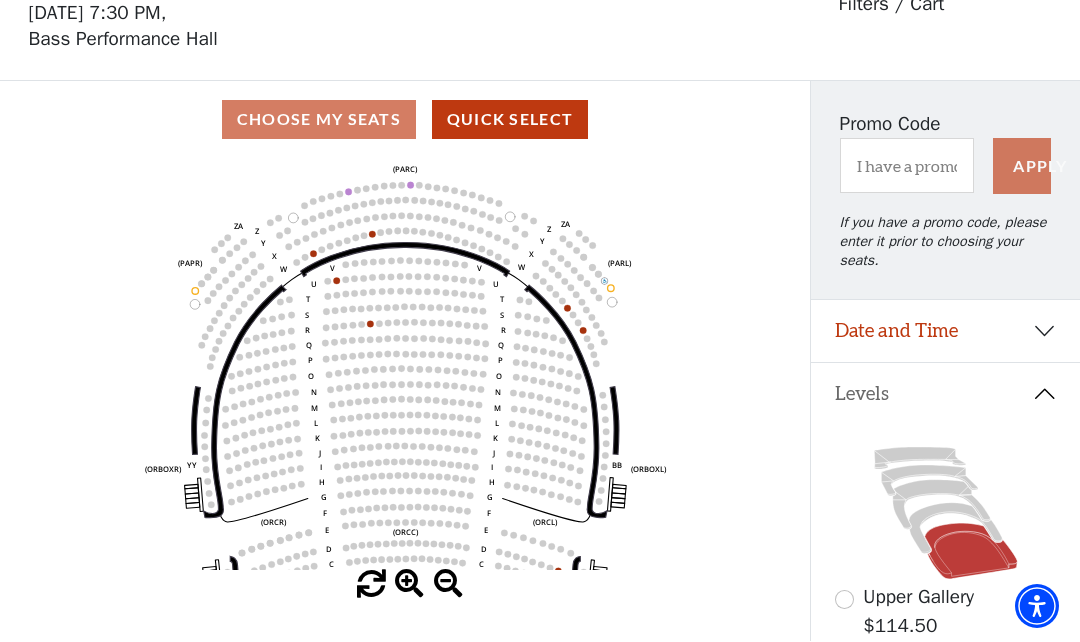 scroll, scrollTop: 93, scrollLeft: 0, axis: vertical 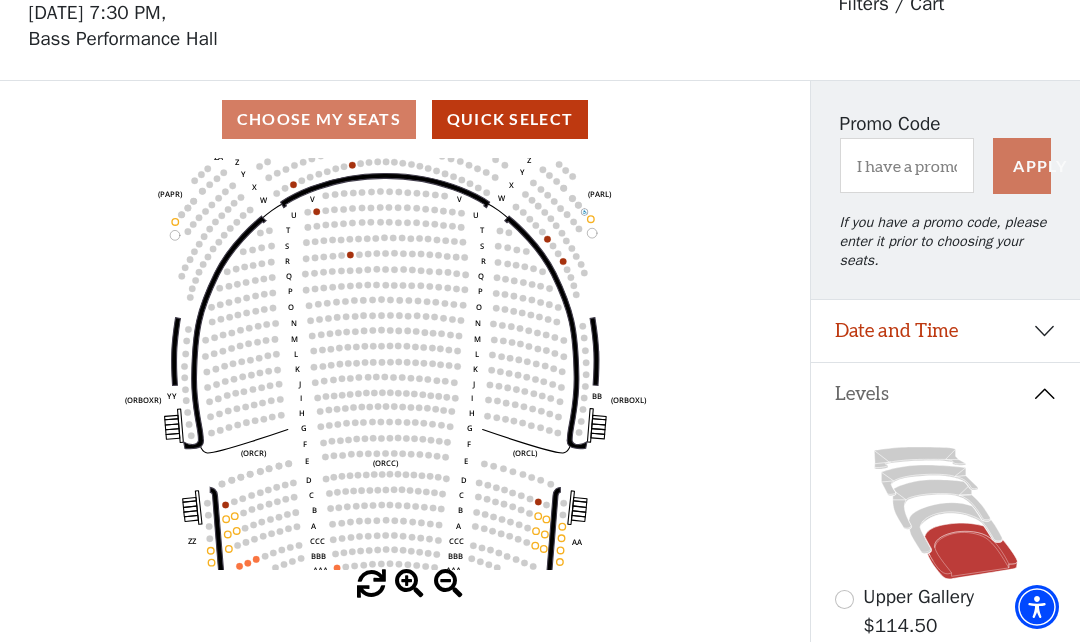 click 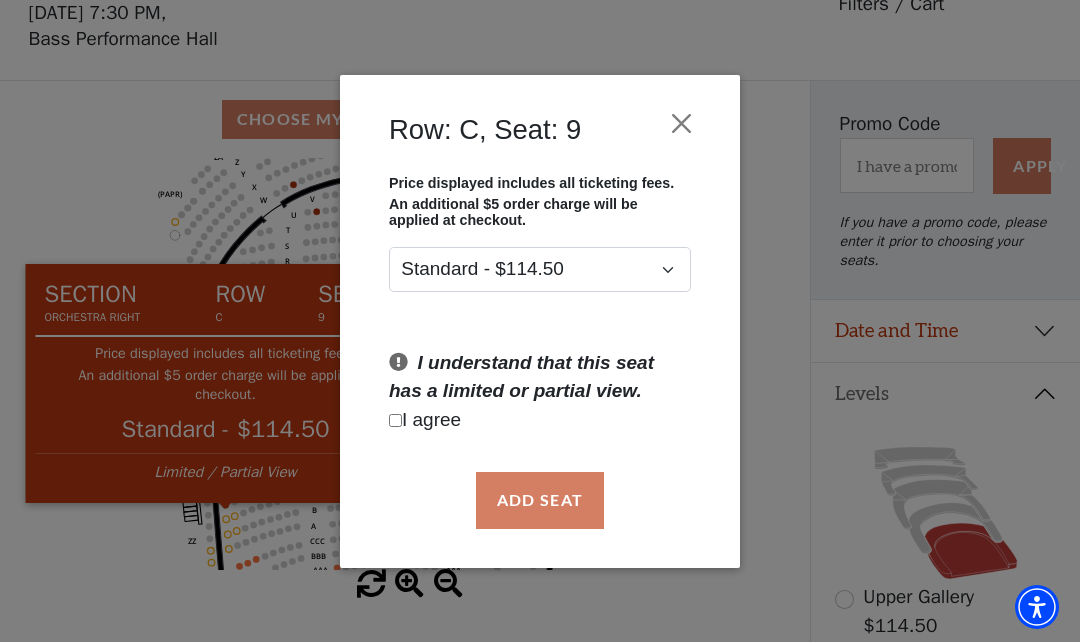 click on "Row: C, Seat: 9
Price displayed includes all ticketing fees.
An additional $5 order charge will be applied at checkout.
Standard - $114.50    I understand that this seat has a limited or partial view.    I agree
Add Seat" at bounding box center (540, 321) 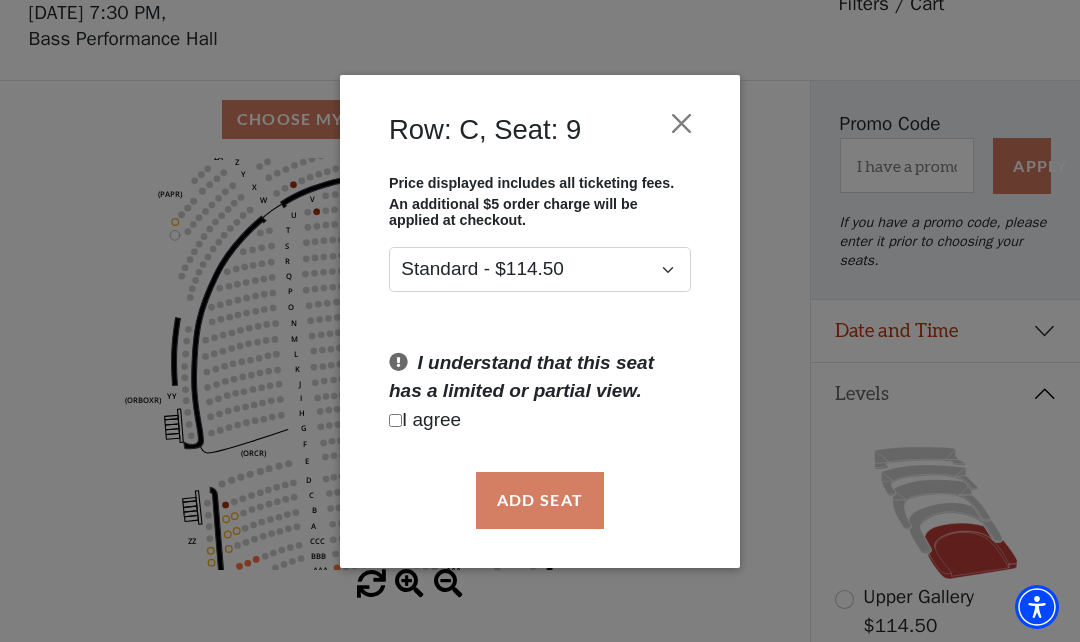 click at bounding box center [682, 123] 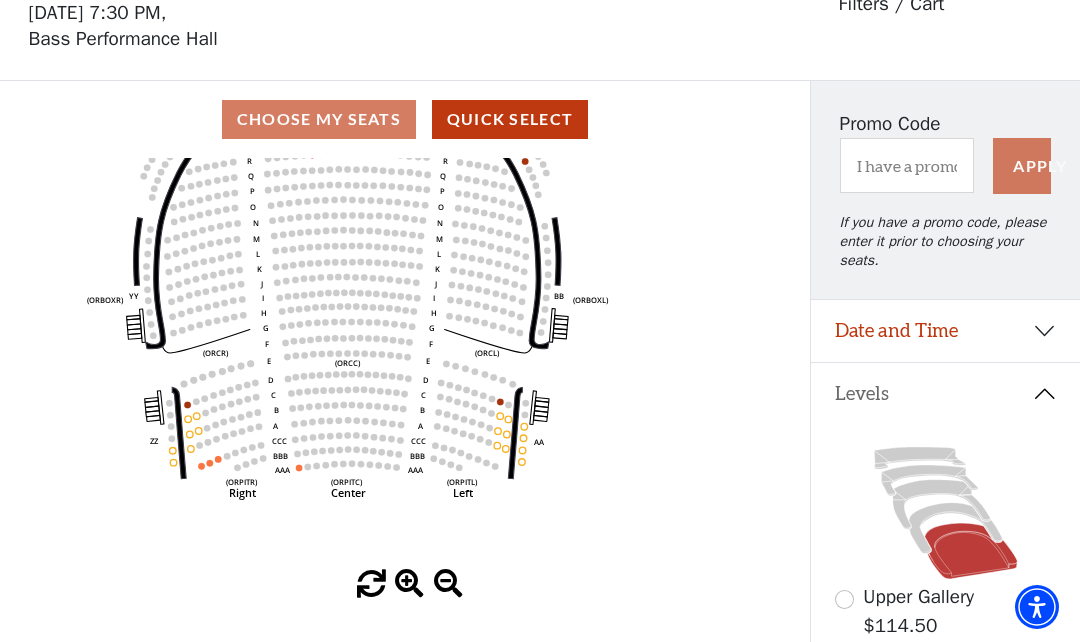 click on "Left   (ORPITL)   Right   (ORPITR)   Center   (ORPITC)   ZZ   AA   YY   BB   ZA   ZA   (ORCL)   (ORCR)   (ORCC)   (ORBOXL)   (ORBOXR)   (PARL)   (PAPR)   (PARC)   Z   Y   X   W   Z   Y   X   W   V   U   T   S   R   Q   P   O   N   M   L   K   J   I   H   G   F   E   D   C   B   A   CCC   BBB   AAA   V   U   T   S   R   Q   P   O   N   M   L   K   J   I   H   G   F   E   D   C   B   A   CCC   BBB   AAA" 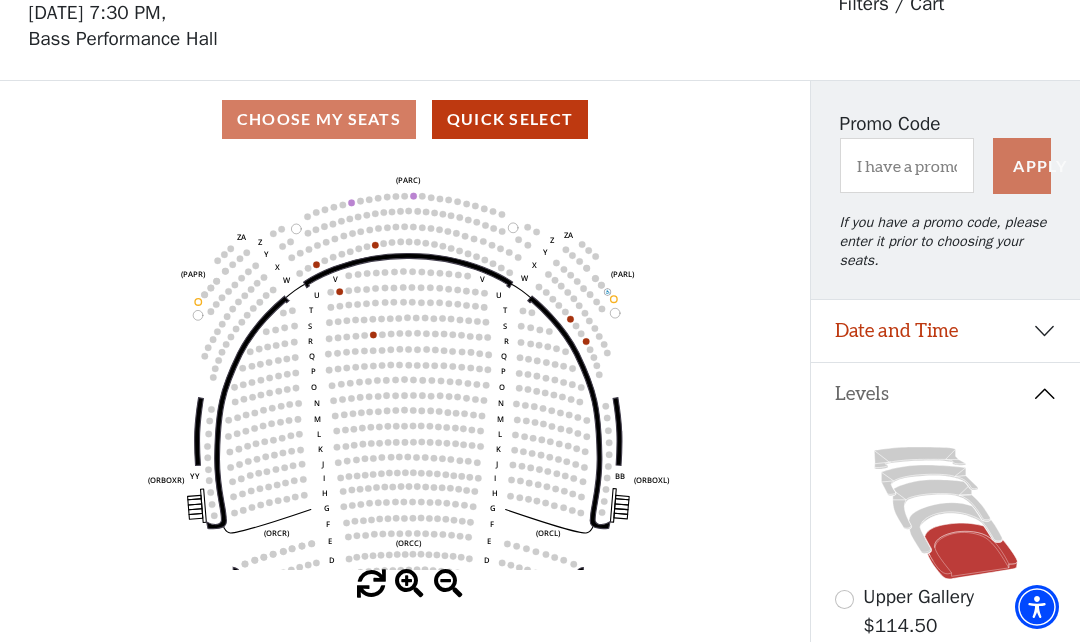 click 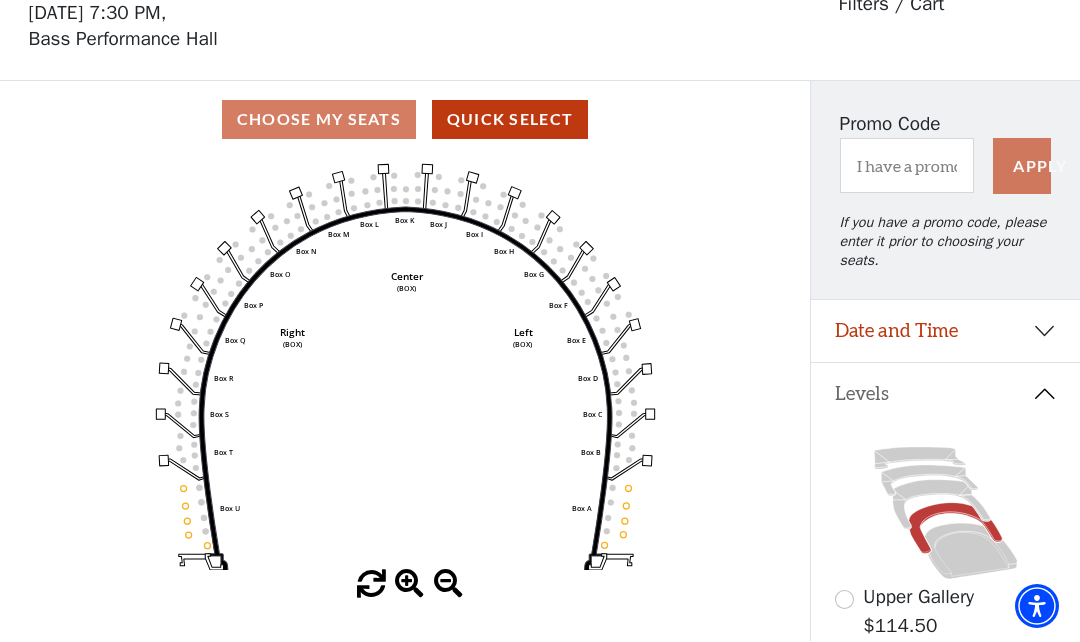 scroll, scrollTop: 93, scrollLeft: 0, axis: vertical 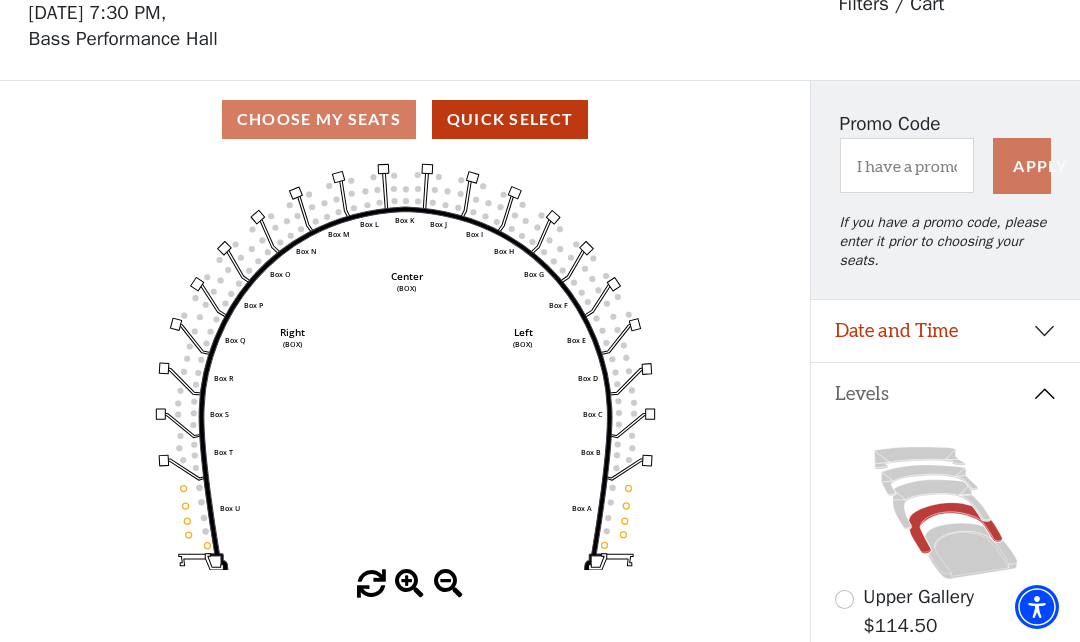 click 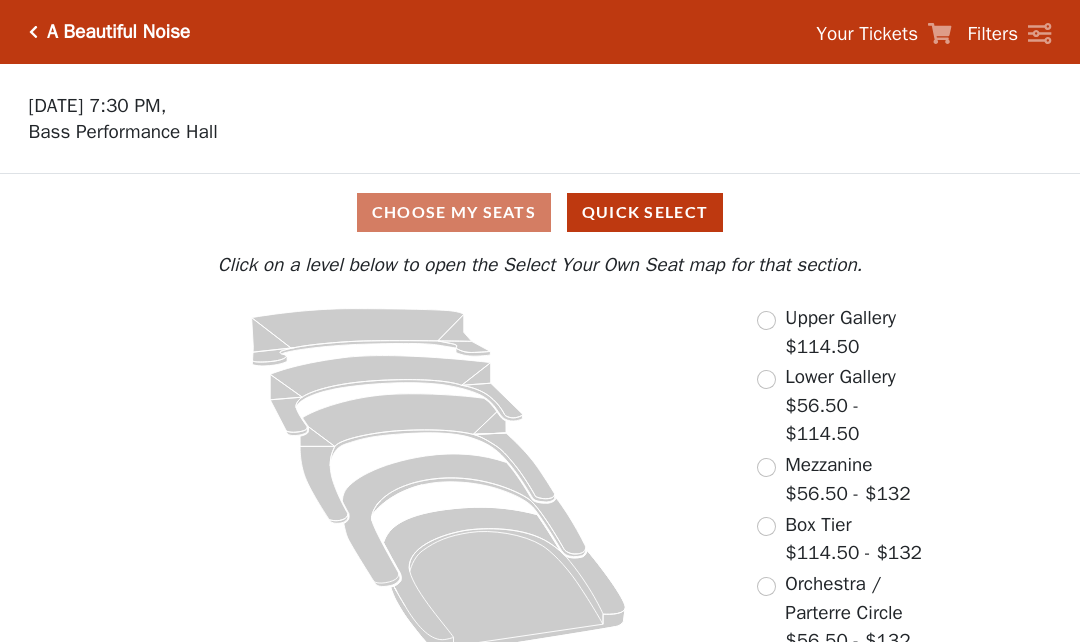 scroll, scrollTop: 0, scrollLeft: 0, axis: both 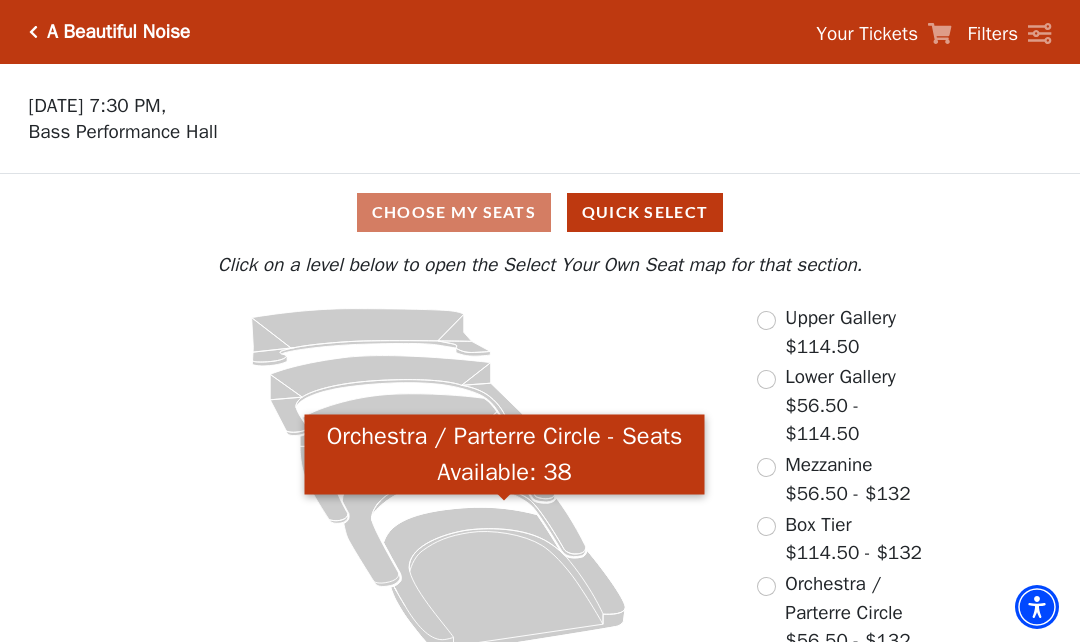click 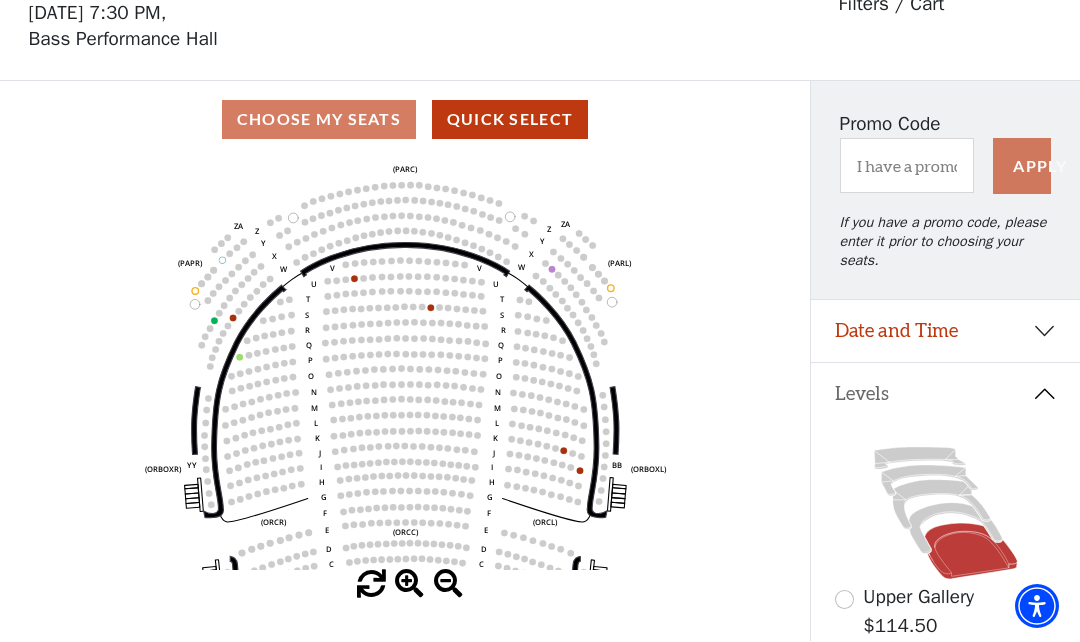 scroll, scrollTop: 93, scrollLeft: 0, axis: vertical 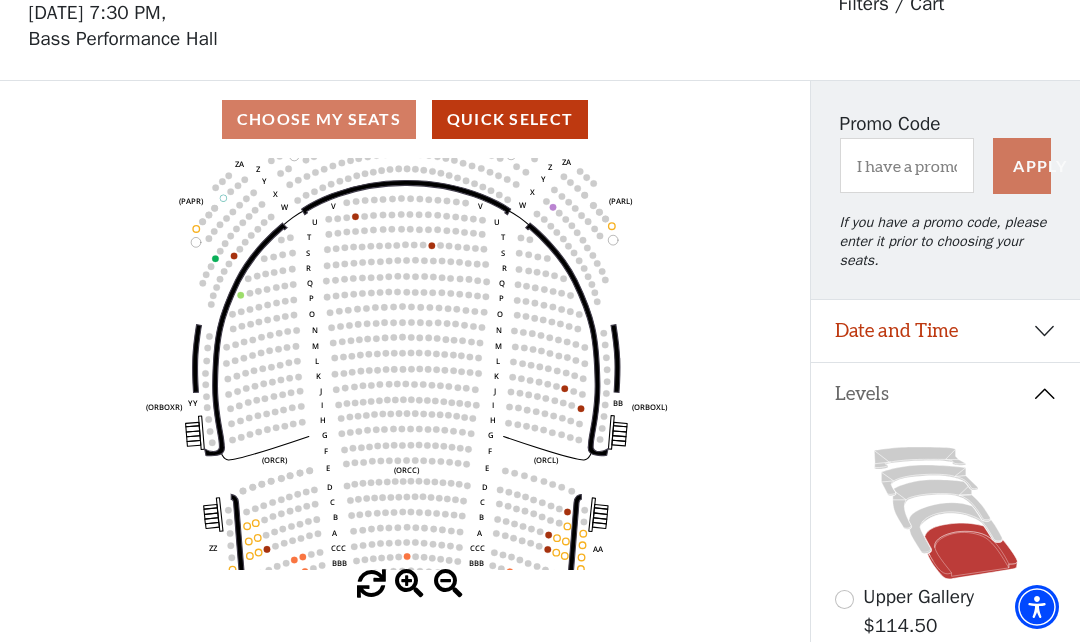 click on "(ORPITL)" 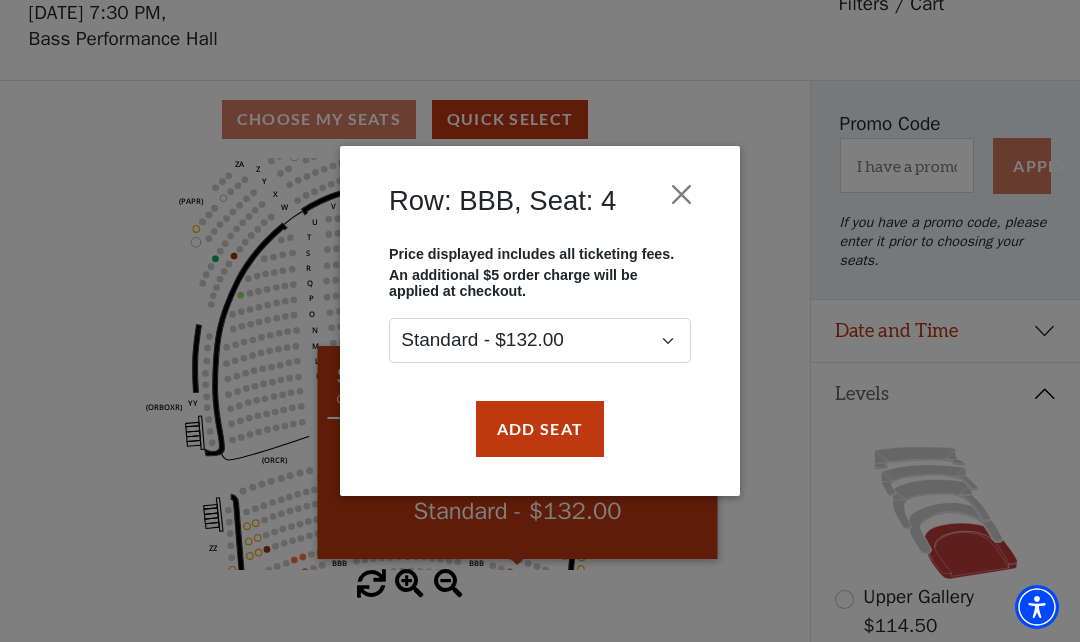 click at bounding box center (682, 194) 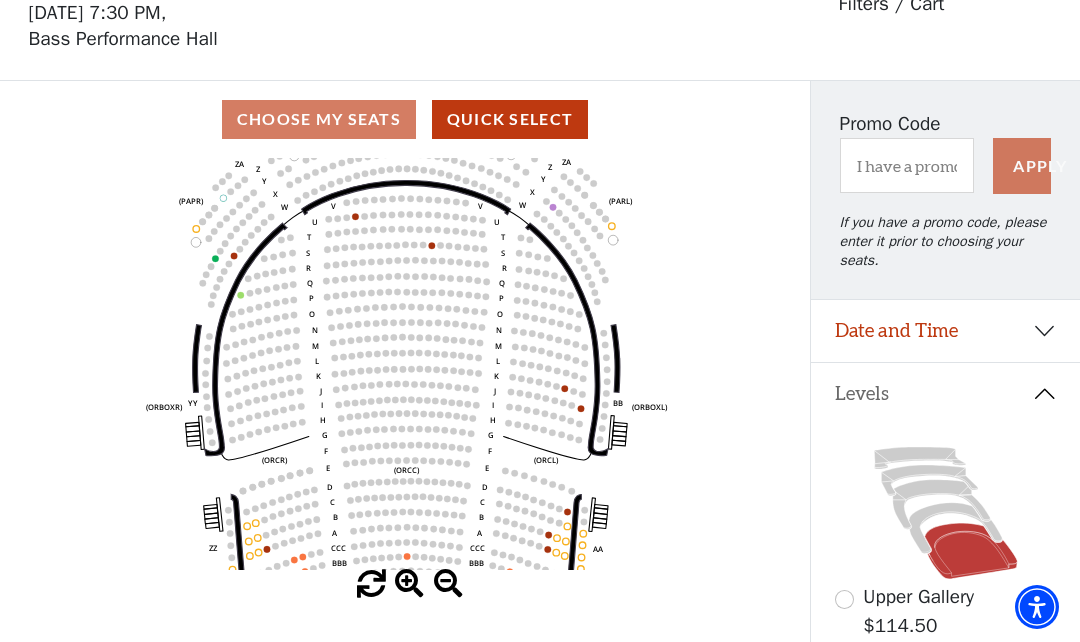 click on "Left   (ORPITL)   Right   (ORPITR)   Center   (ORPITC)   ZZ   AA   YY   BB   ZA   ZA   (ORCL)   (ORCR)   (ORCC)   (ORBOXL)   (ORBOXR)   (PARL)   (PAPR)   (PARC)   Z   Y   X   W   Z   Y   X   W   V   U   T   S   R   Q   P   O   N   M   L   K   J   I   H   G   F   E   D   C   B   A   CCC   BBB   AAA   V   U   T   S   R   Q   P   O   N   M   L   K   J   I   H   G   F   E   D   C   B   A   CCC   BBB   AAA" 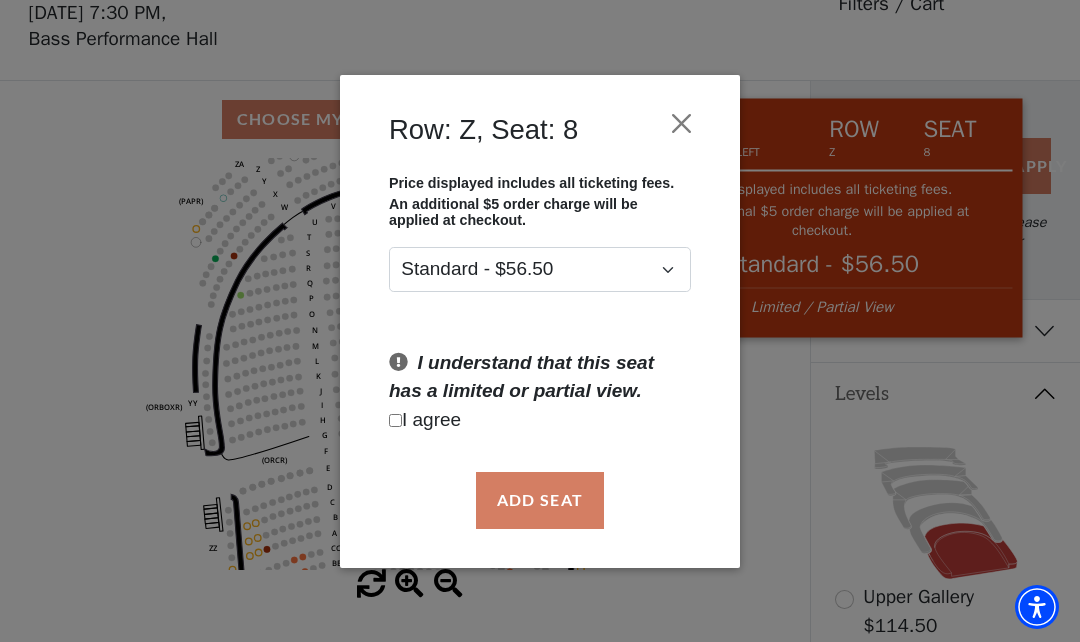 click on "Row: Z, Seat: 8
Price displayed includes all ticketing fees.
An additional $5 order charge will be applied at checkout.
Standard - $56.50    I understand that this seat has a limited or partial view.    I agree
Add Seat" at bounding box center (540, 321) 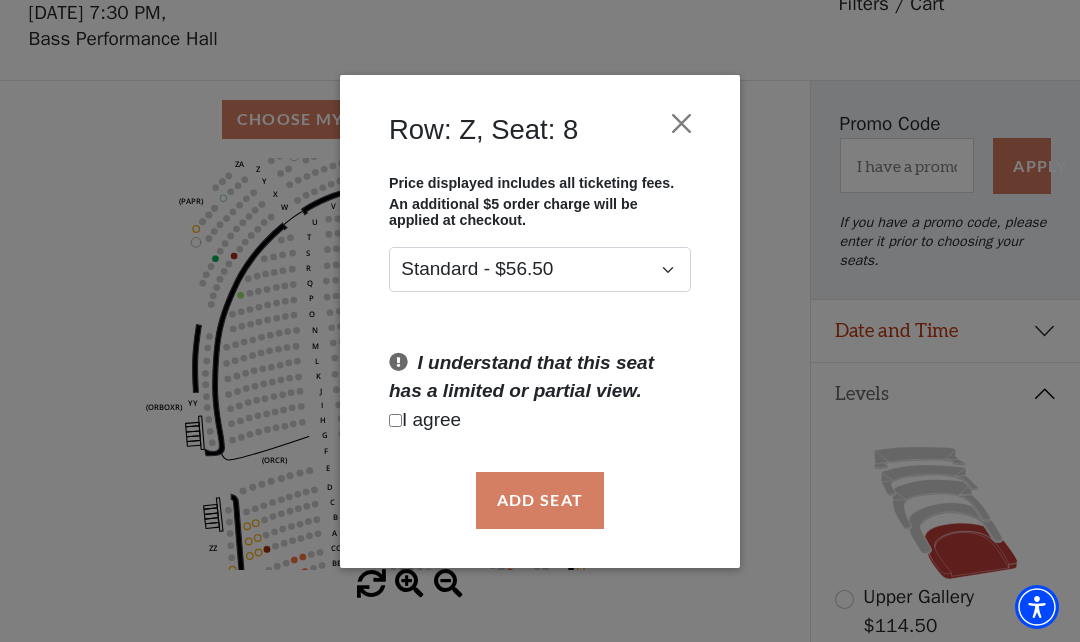 click on "Row: Z, Seat: 8
Price displayed includes all ticketing fees.
An additional $5 order charge will be applied at checkout.
Standard - $56.50    I understand that this seat has a limited or partial view.    I agree
Add Seat" at bounding box center (540, 321) 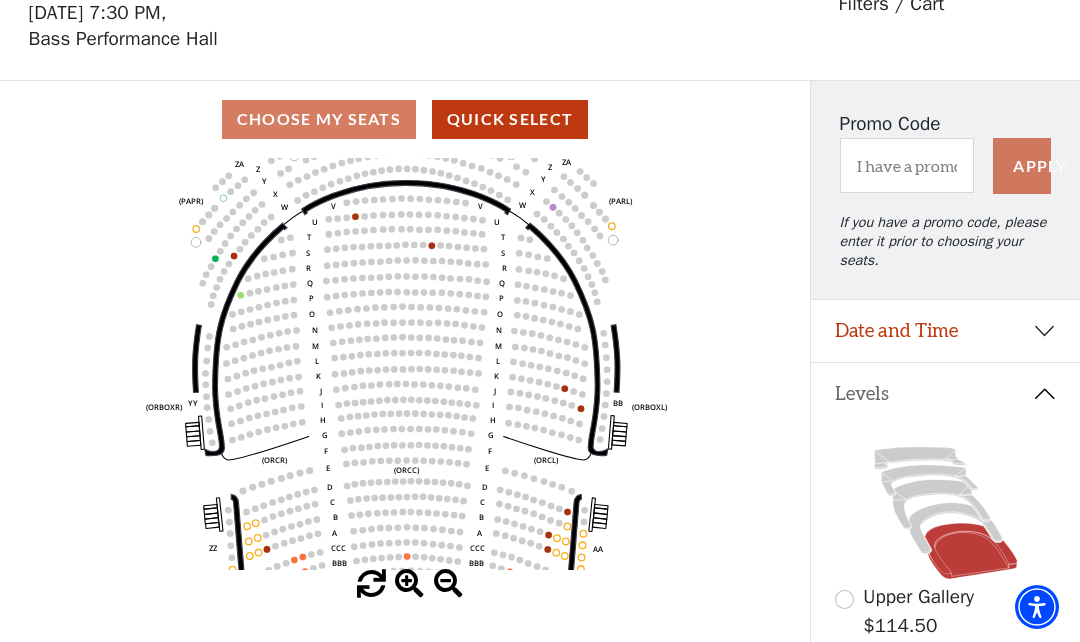 click 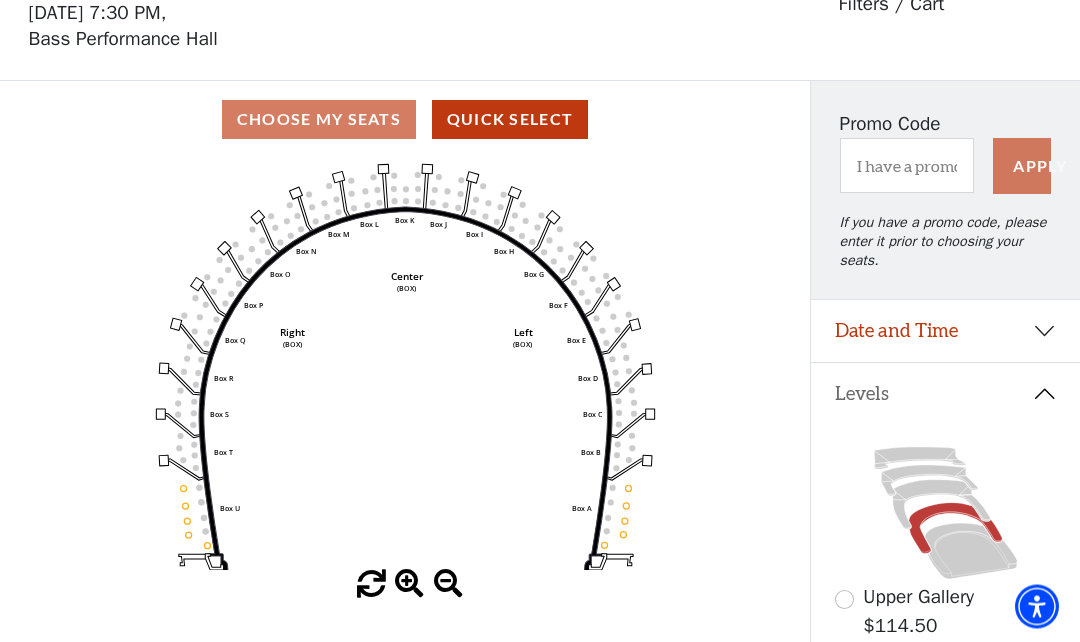 scroll, scrollTop: 93, scrollLeft: 0, axis: vertical 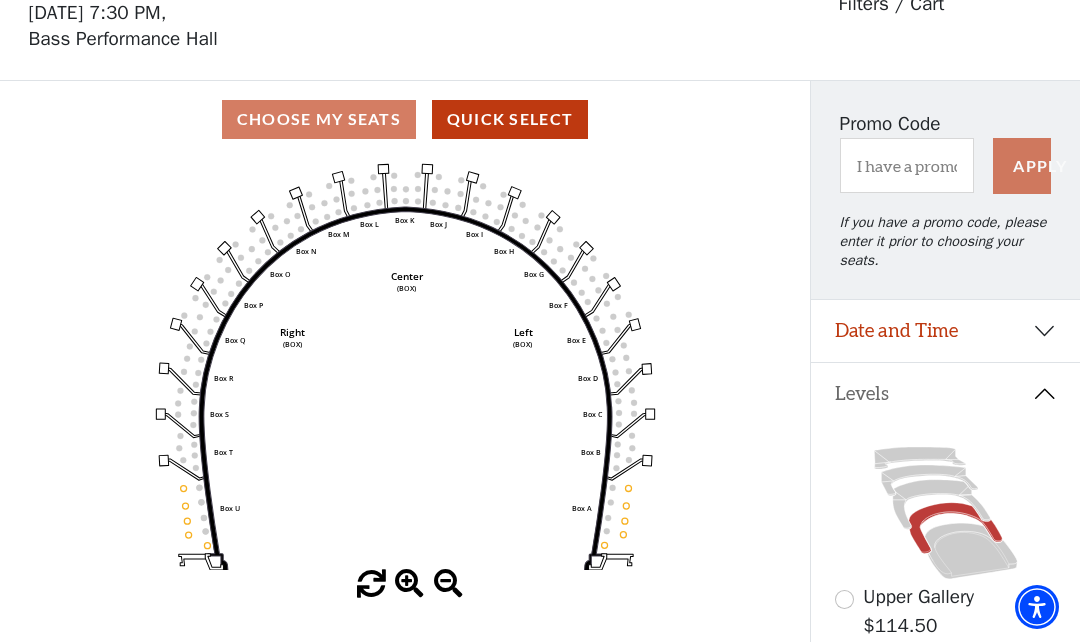 click 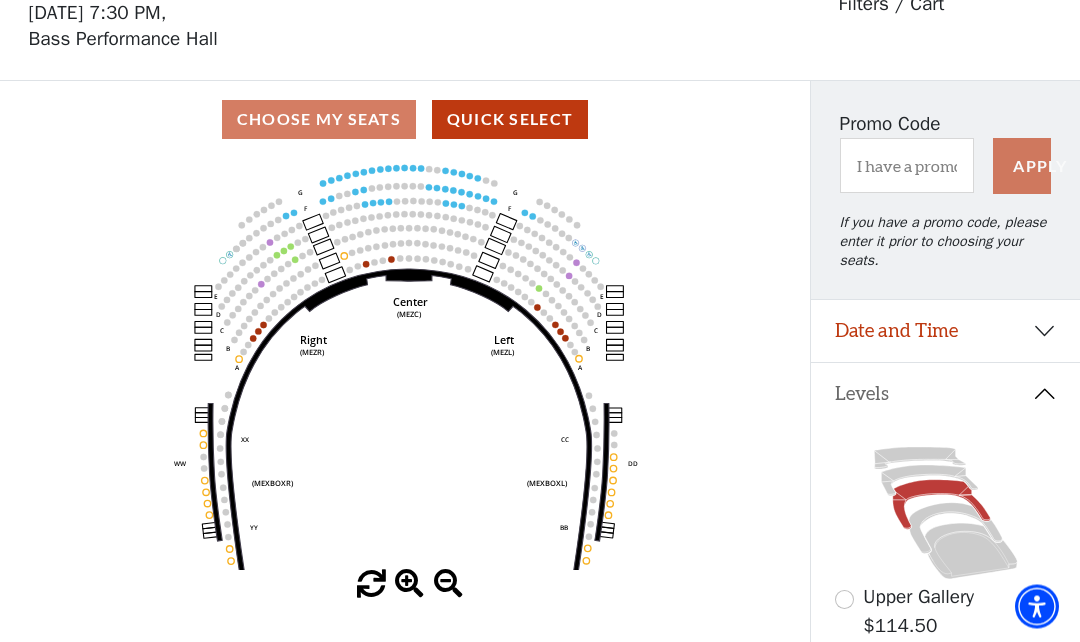 scroll, scrollTop: 93, scrollLeft: 0, axis: vertical 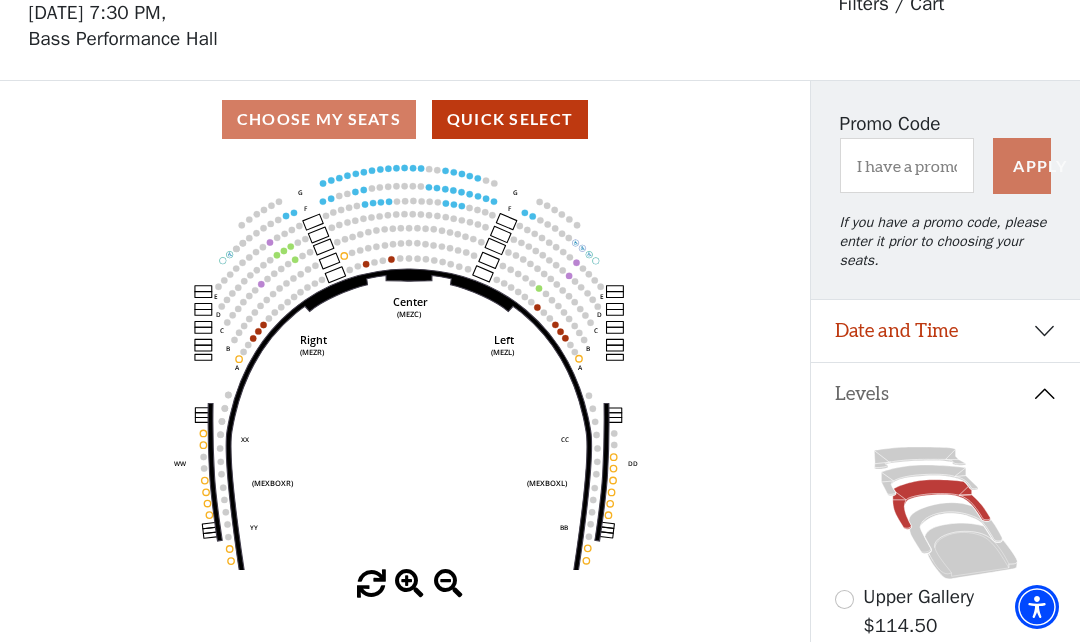 click on "Center   (MEZC)   Right   (MEZR)   Left   (MEZL)   (MEXBOXR)   (MEXBOXL)   XX   WW   CC   DD   YY   BB   ZZ   AA   G   F   E   D   G   F   C   B   A   E   D   C   B   A" 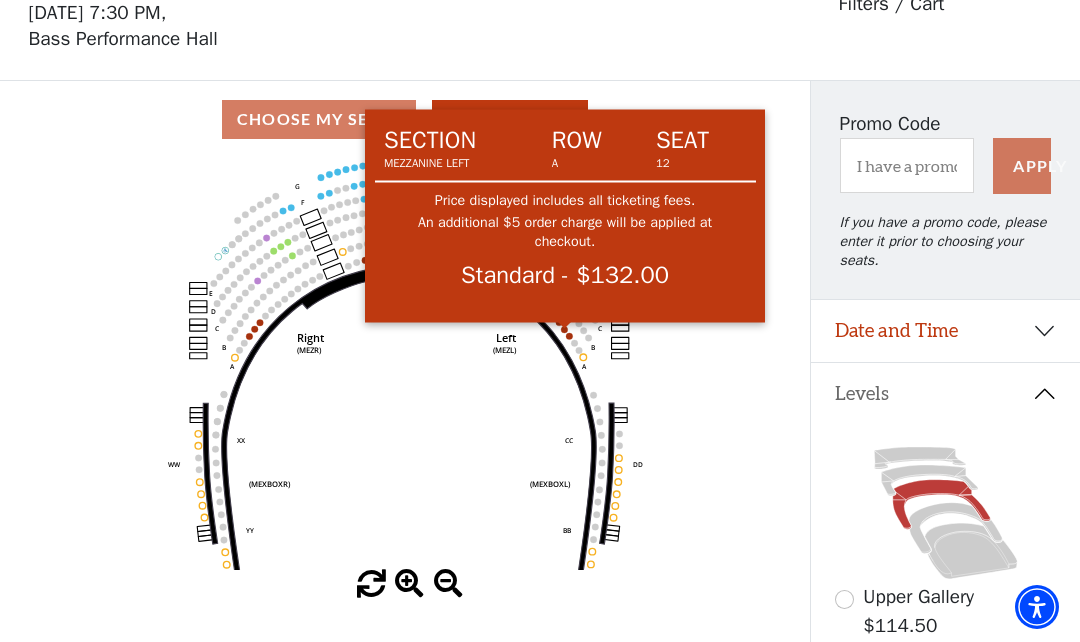 click at bounding box center (565, 327) 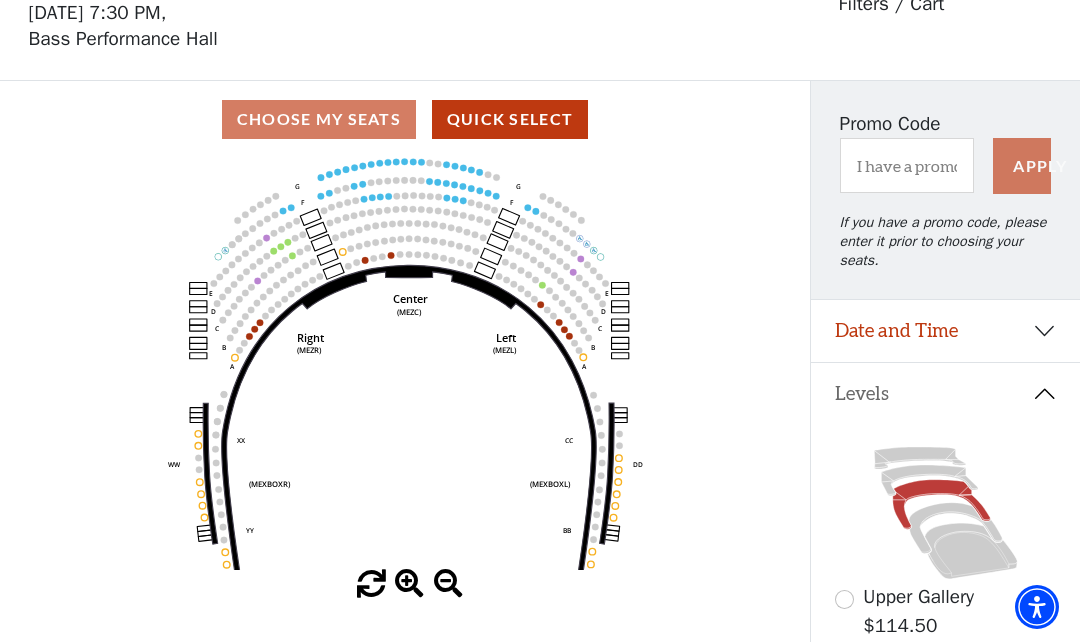 click 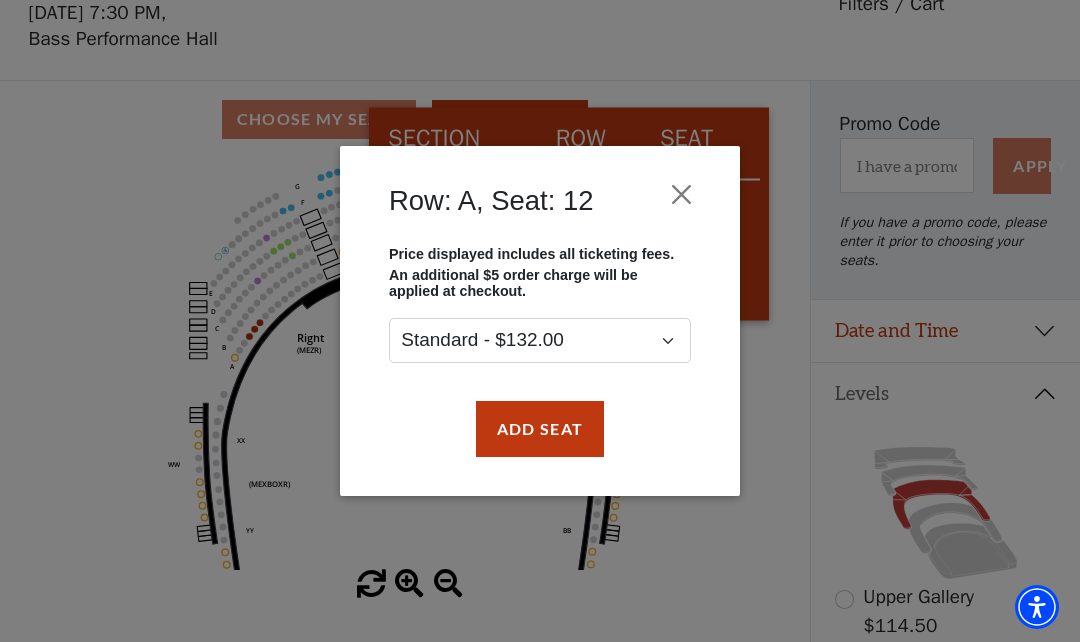 click at bounding box center [682, 194] 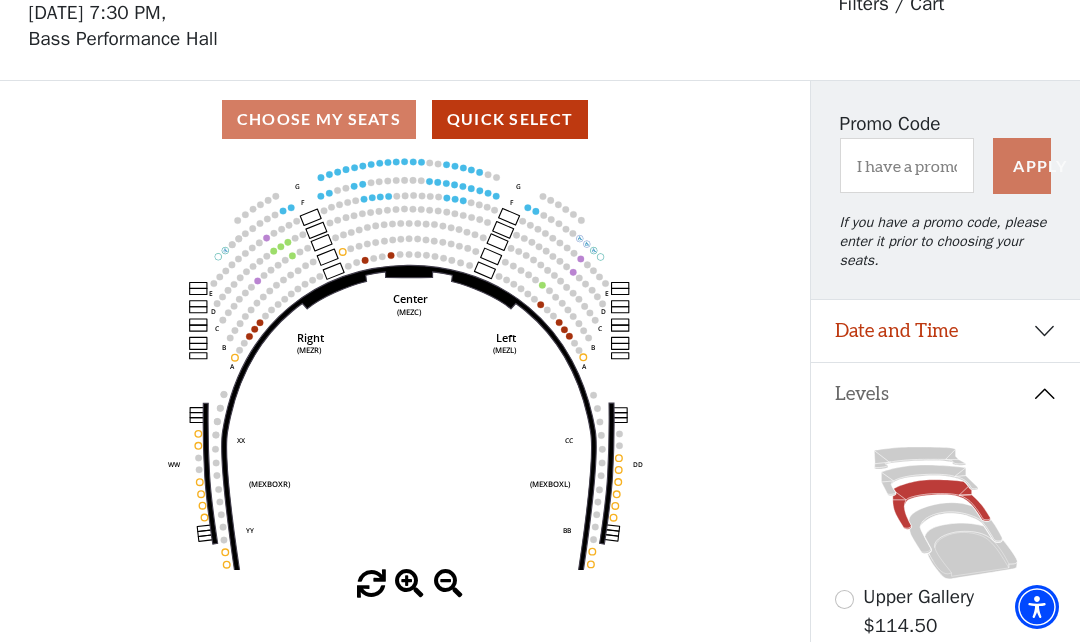 click 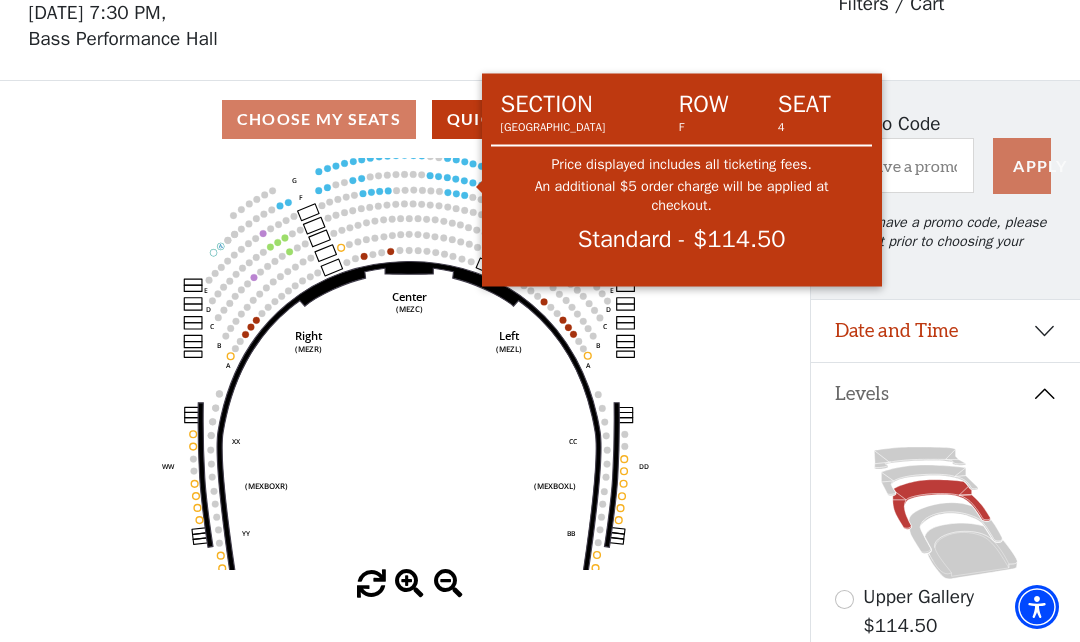 click on "Center   (MEZC)   Right   (MEZR)   Left   (MEZL)   (MEXBOXR)   (MEXBOXL)   XX   WW   CC   DD   YY   BB   ZZ   AA   G   F   E   D   G   F   C   B   A   E   D   C   B   A" 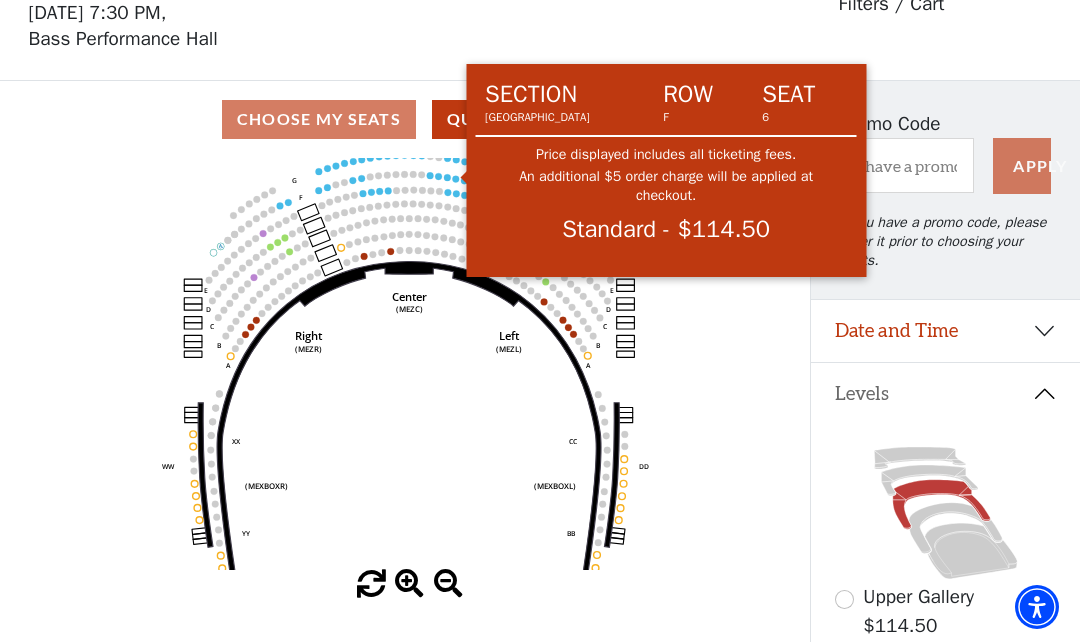 click 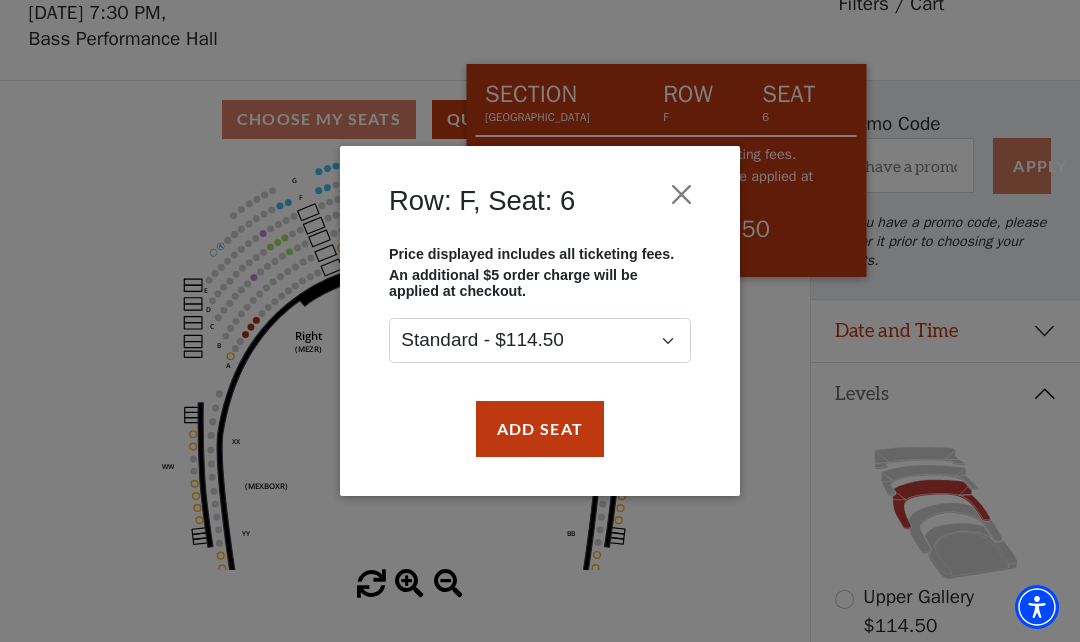 click at bounding box center [682, 194] 